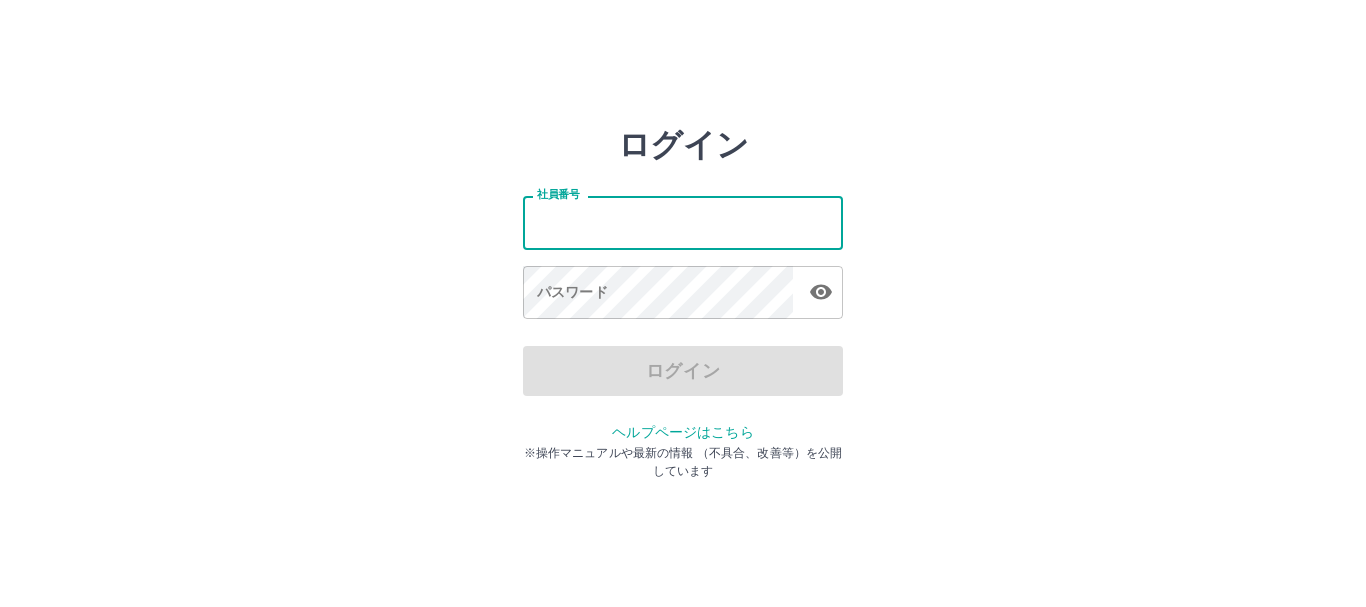 scroll, scrollTop: 0, scrollLeft: 0, axis: both 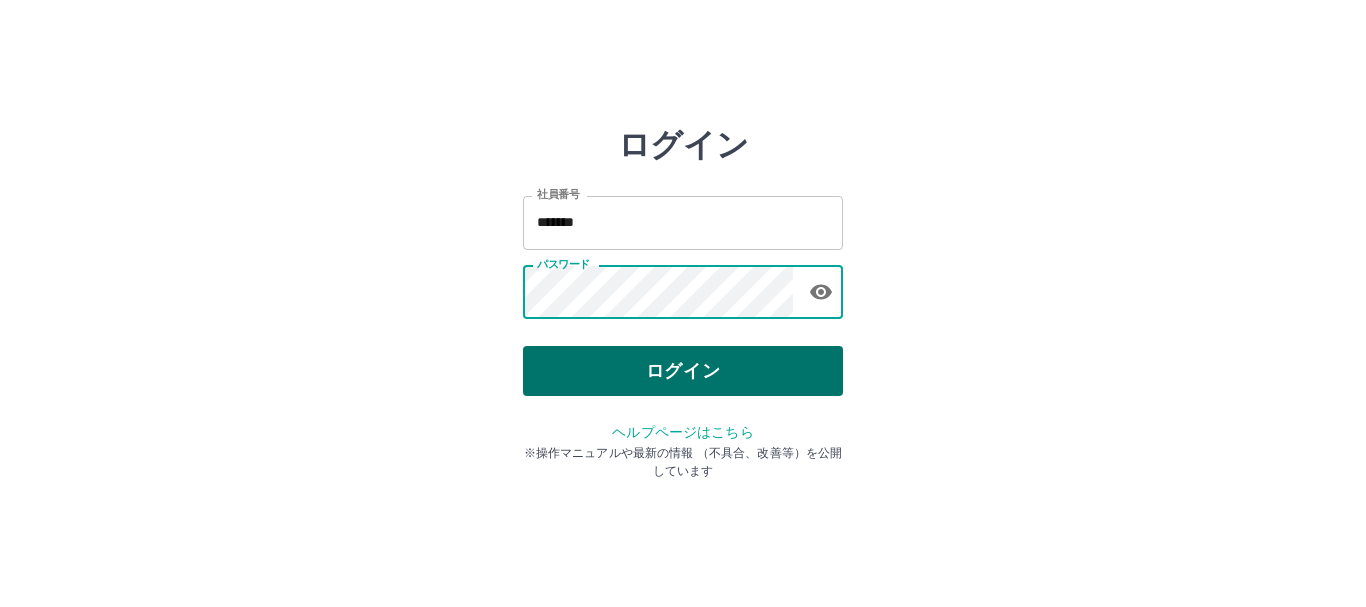 click on "ログイン" at bounding box center (683, 371) 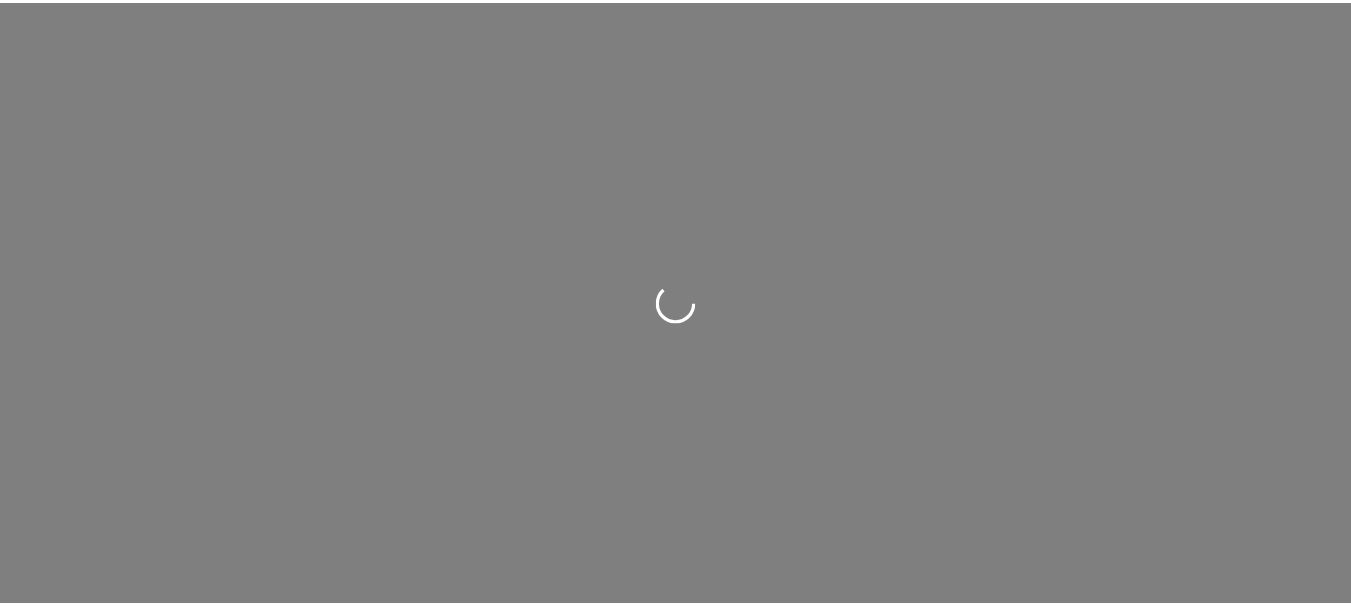 scroll, scrollTop: 0, scrollLeft: 0, axis: both 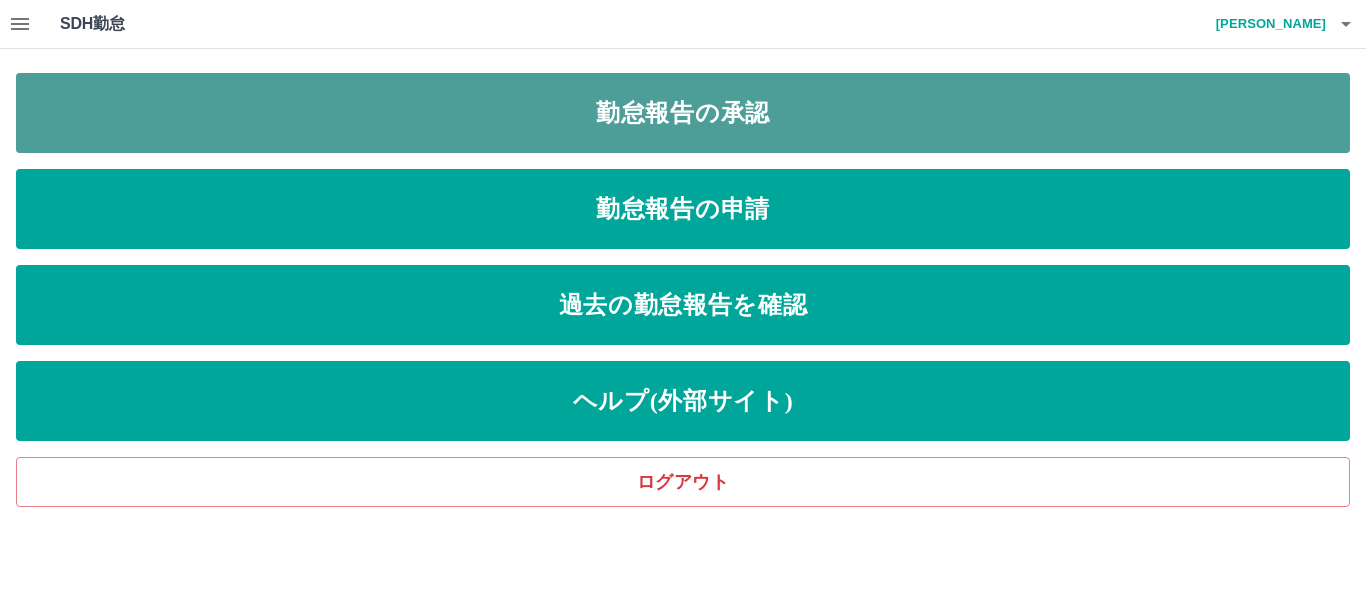 click on "勤怠報告の承認" at bounding box center (683, 113) 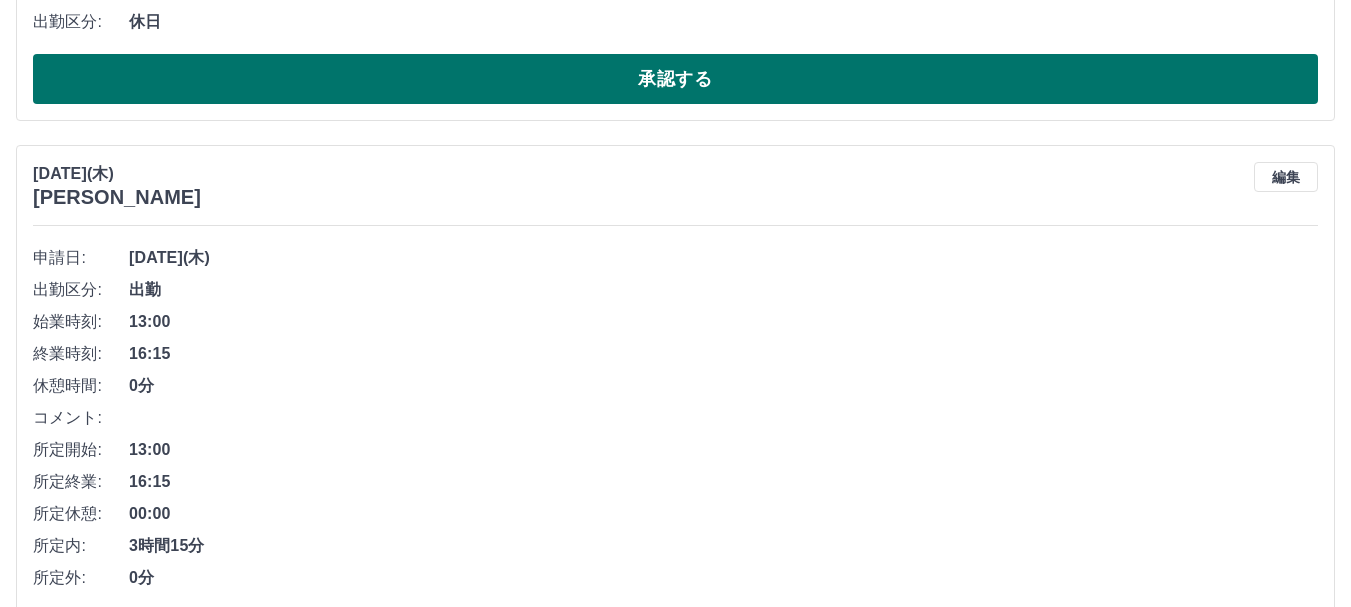 scroll, scrollTop: 500, scrollLeft: 0, axis: vertical 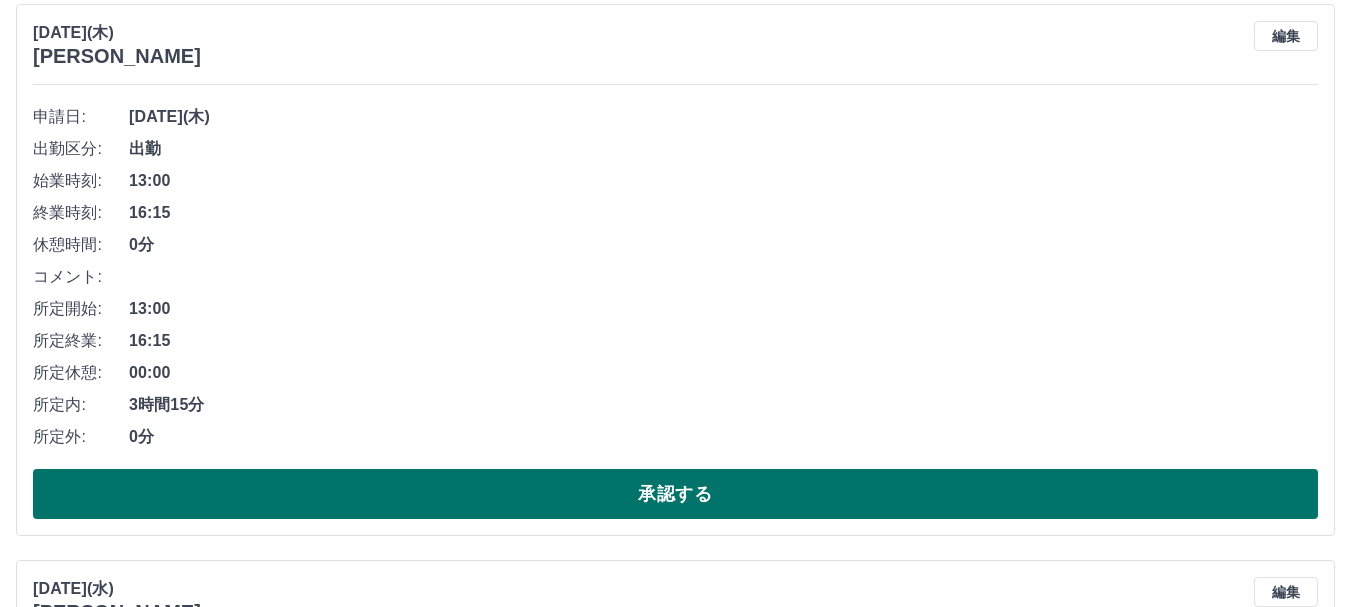click on "承認する" at bounding box center (675, 494) 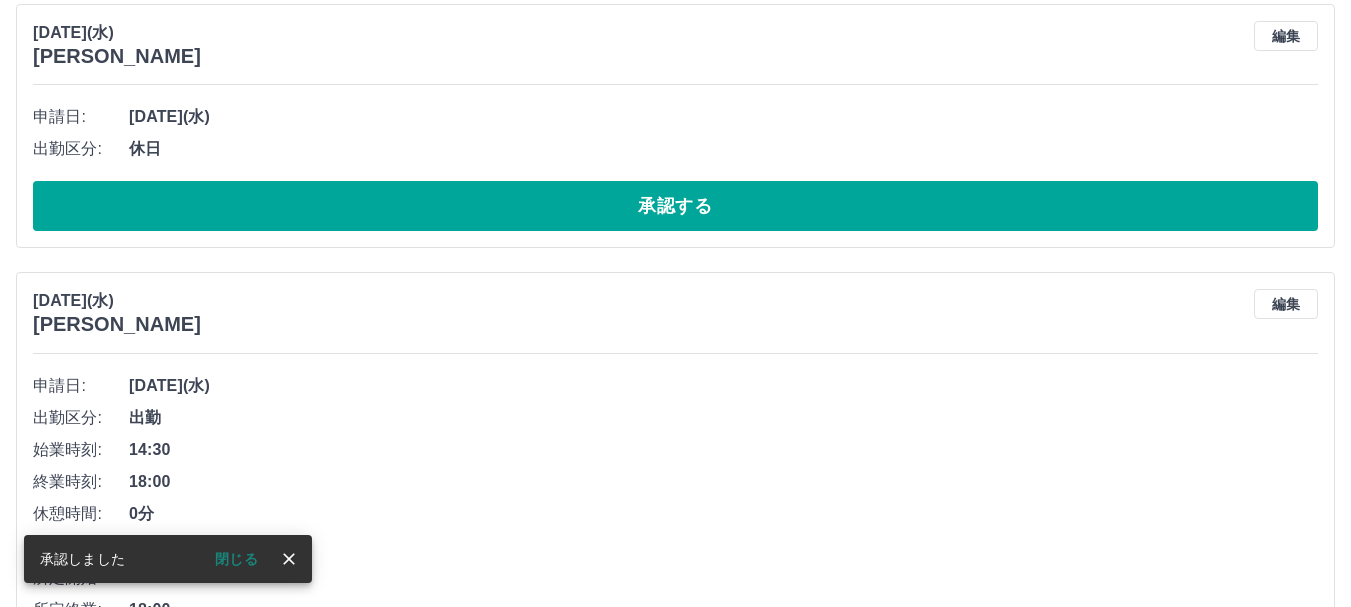 scroll, scrollTop: 0, scrollLeft: 0, axis: both 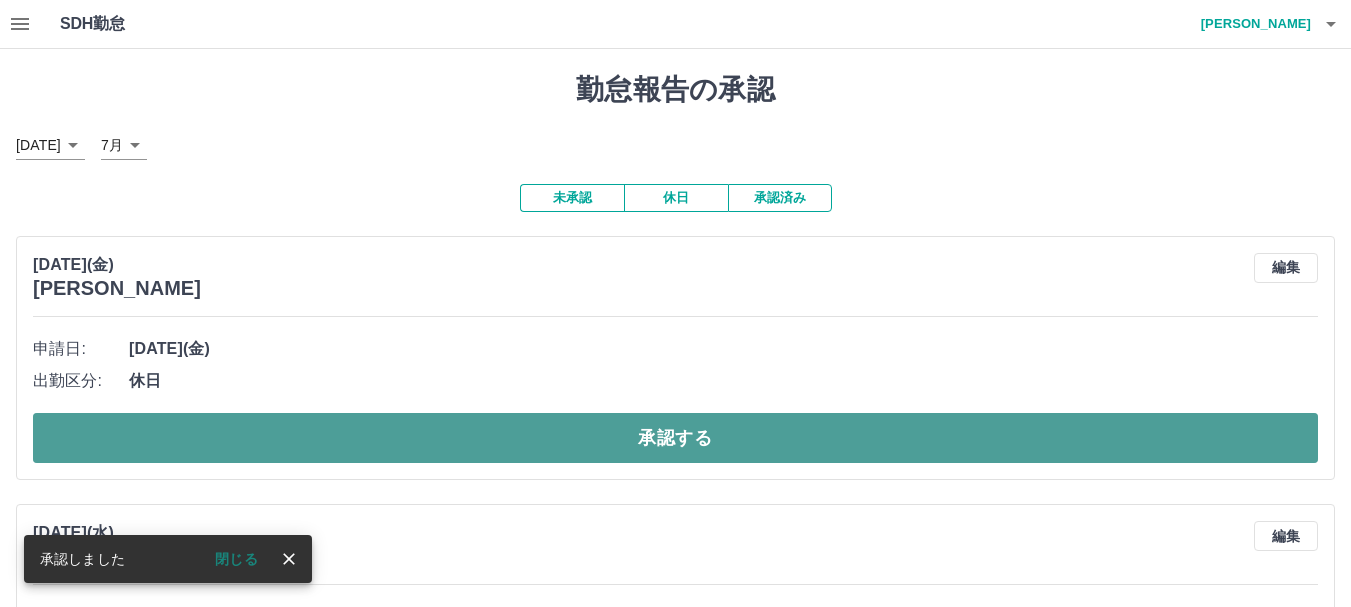 click on "承認する" at bounding box center [675, 438] 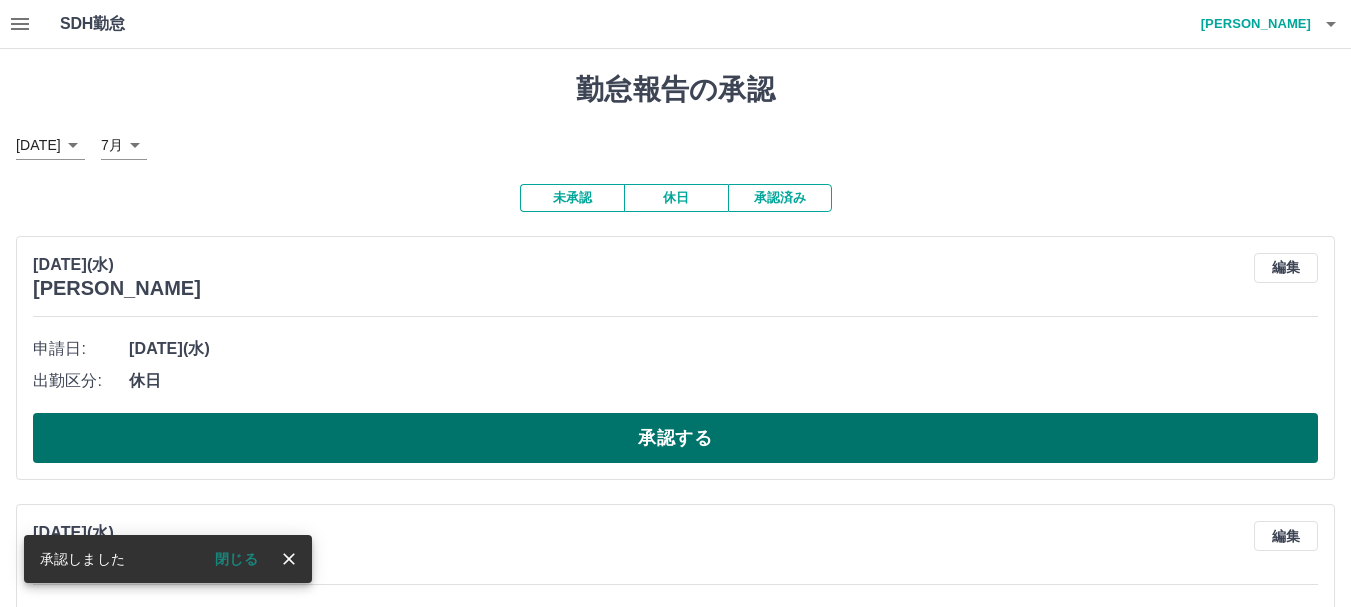 click on "承認する" at bounding box center (675, 438) 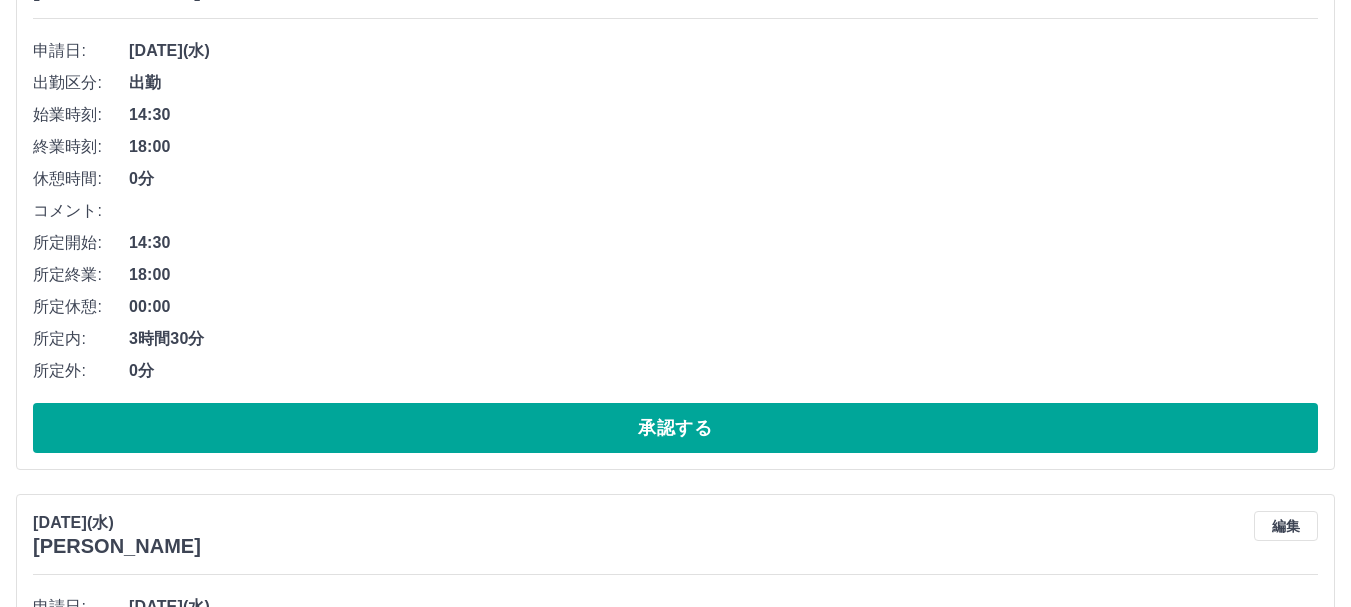 scroll, scrollTop: 300, scrollLeft: 0, axis: vertical 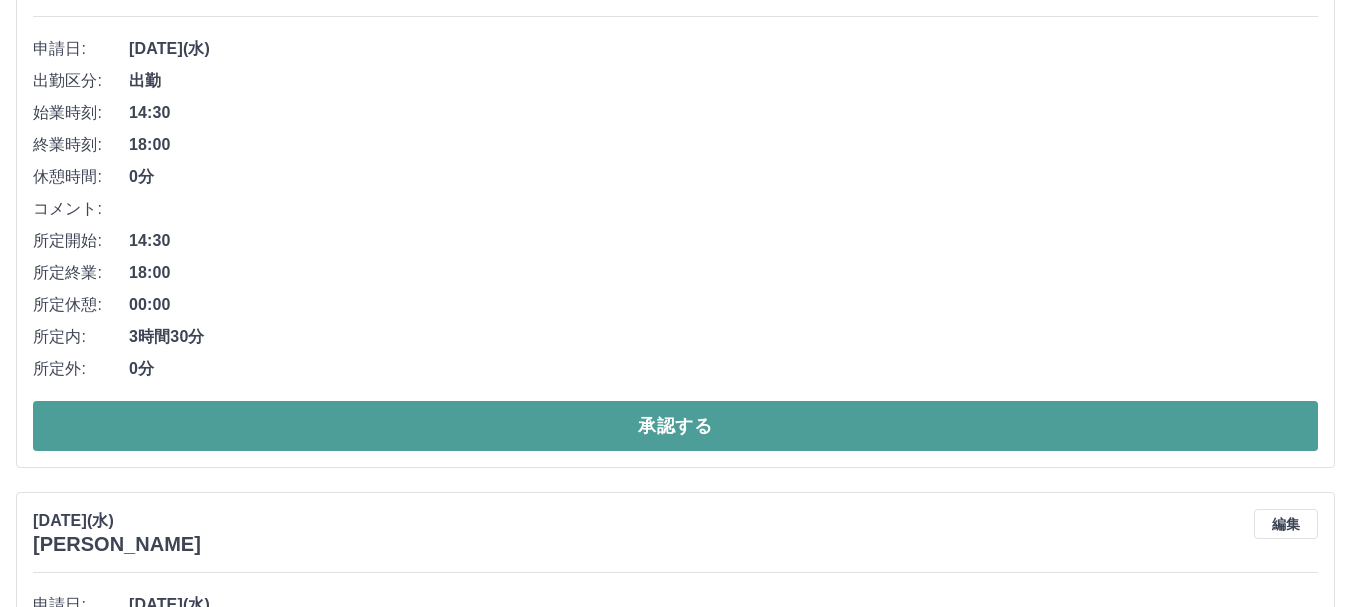 click on "承認する" at bounding box center [675, 426] 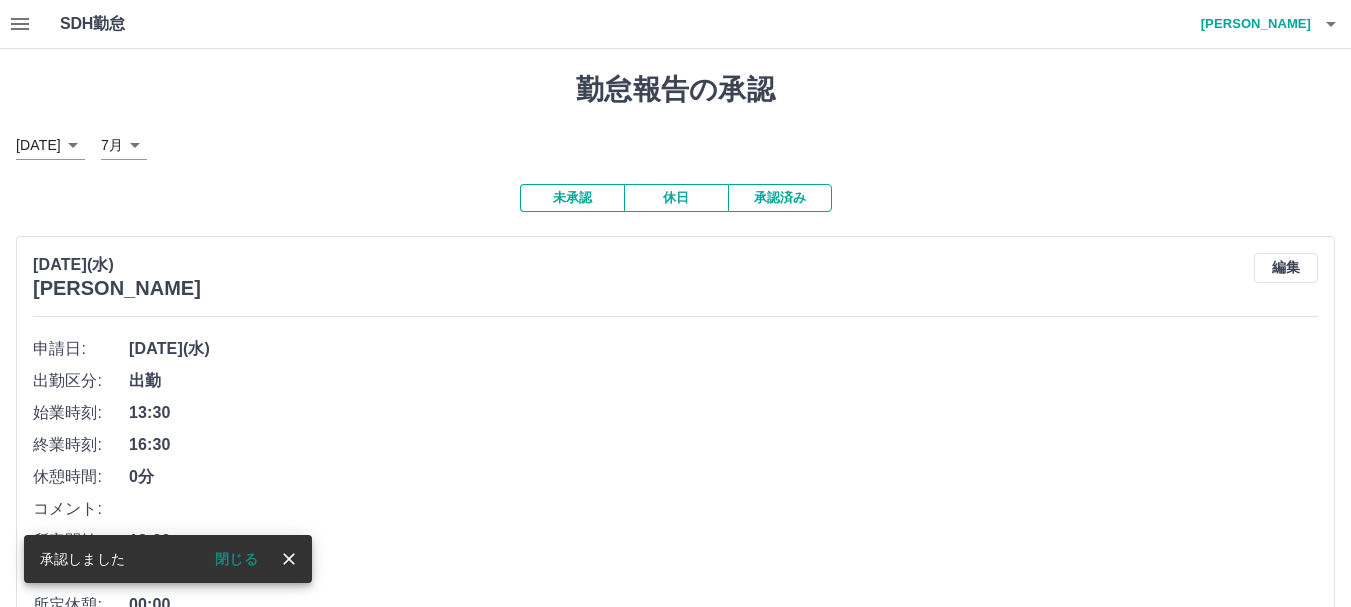 scroll, scrollTop: 300, scrollLeft: 0, axis: vertical 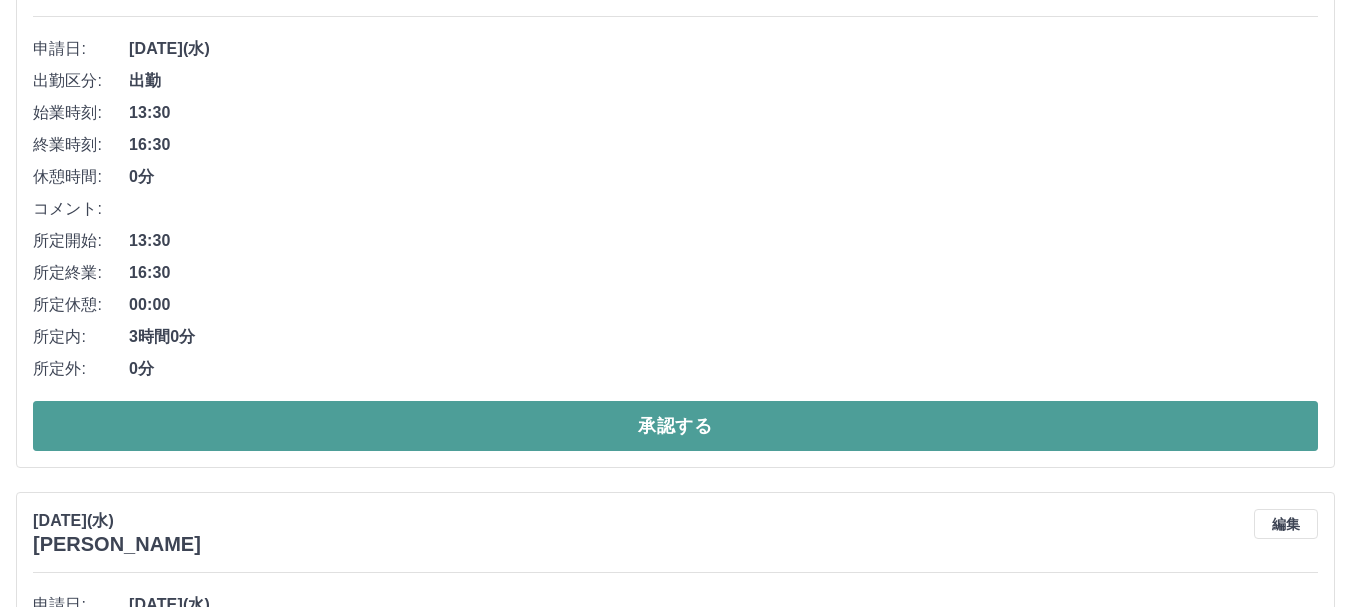 click on "承認する" at bounding box center (675, 426) 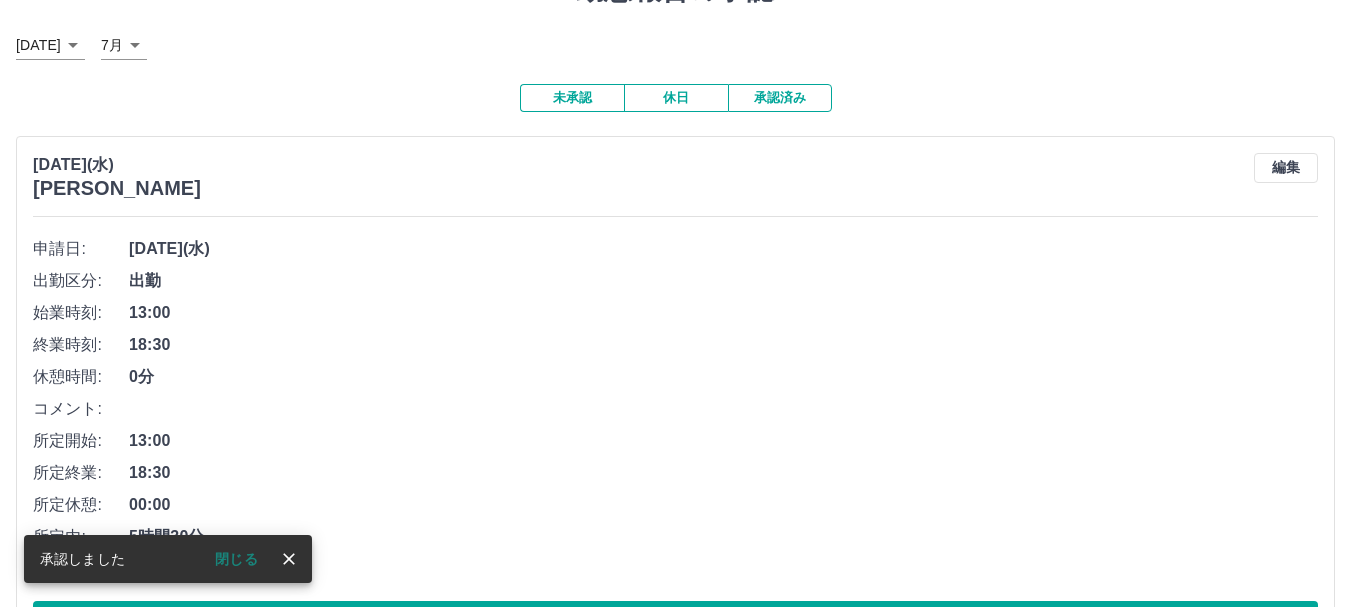 scroll, scrollTop: 200, scrollLeft: 0, axis: vertical 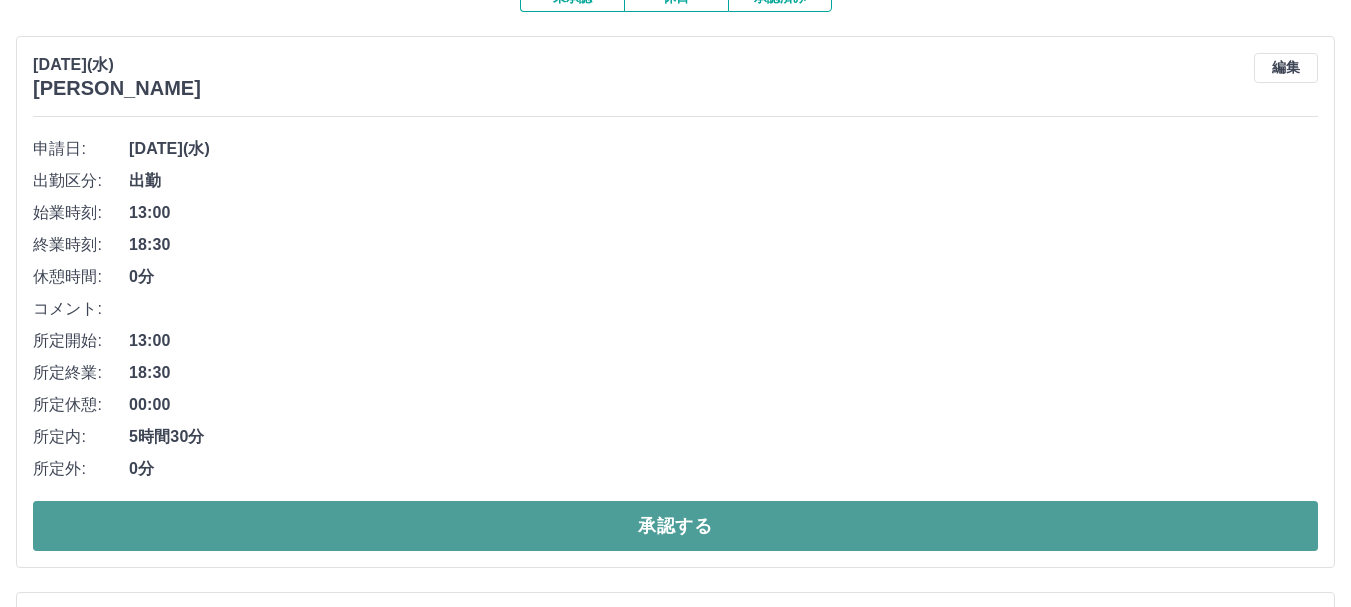 click on "承認する" at bounding box center (675, 526) 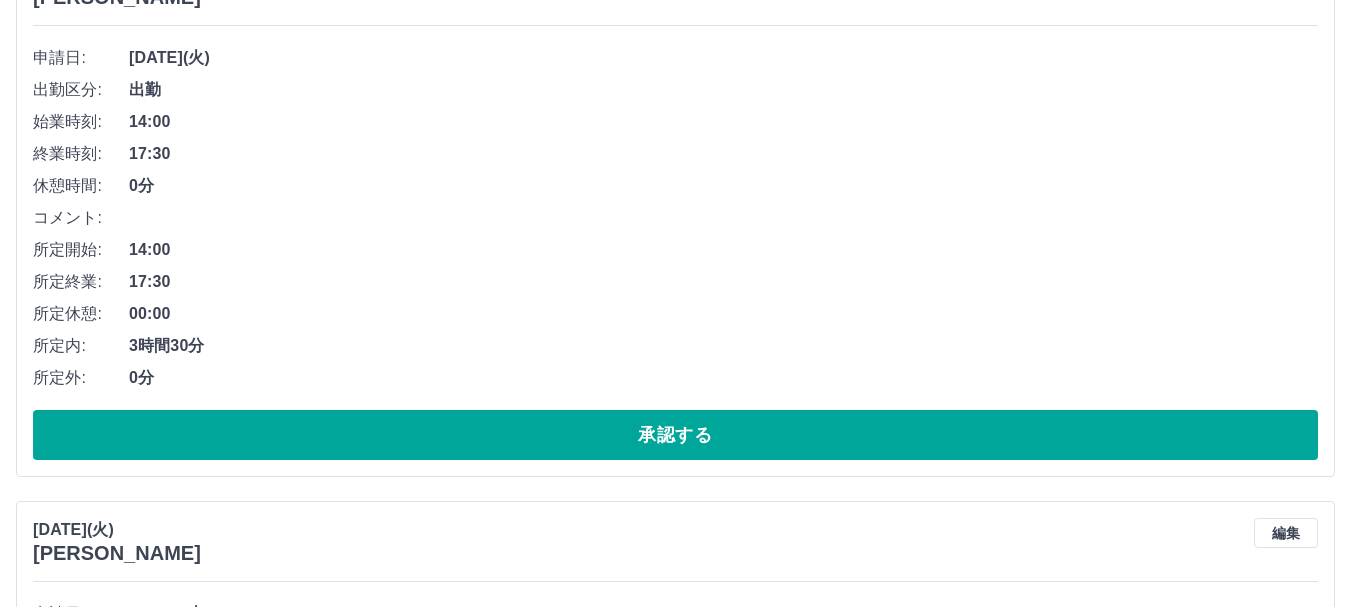 scroll, scrollTop: 400, scrollLeft: 0, axis: vertical 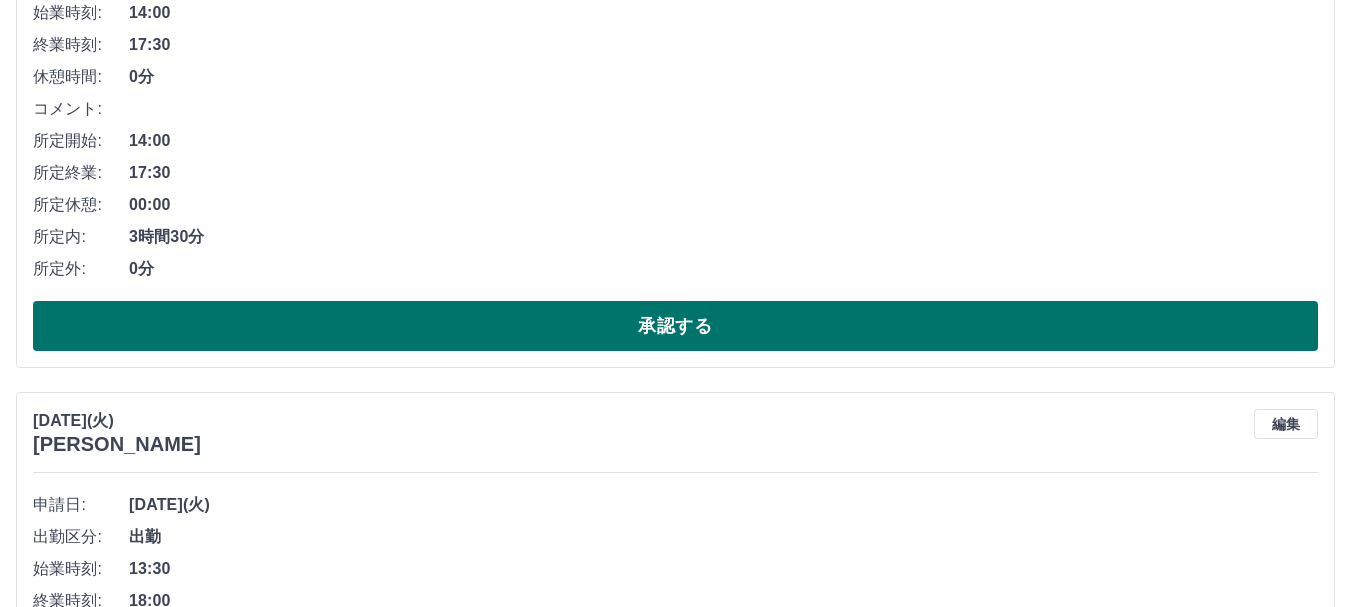 click on "承認する" at bounding box center (675, 326) 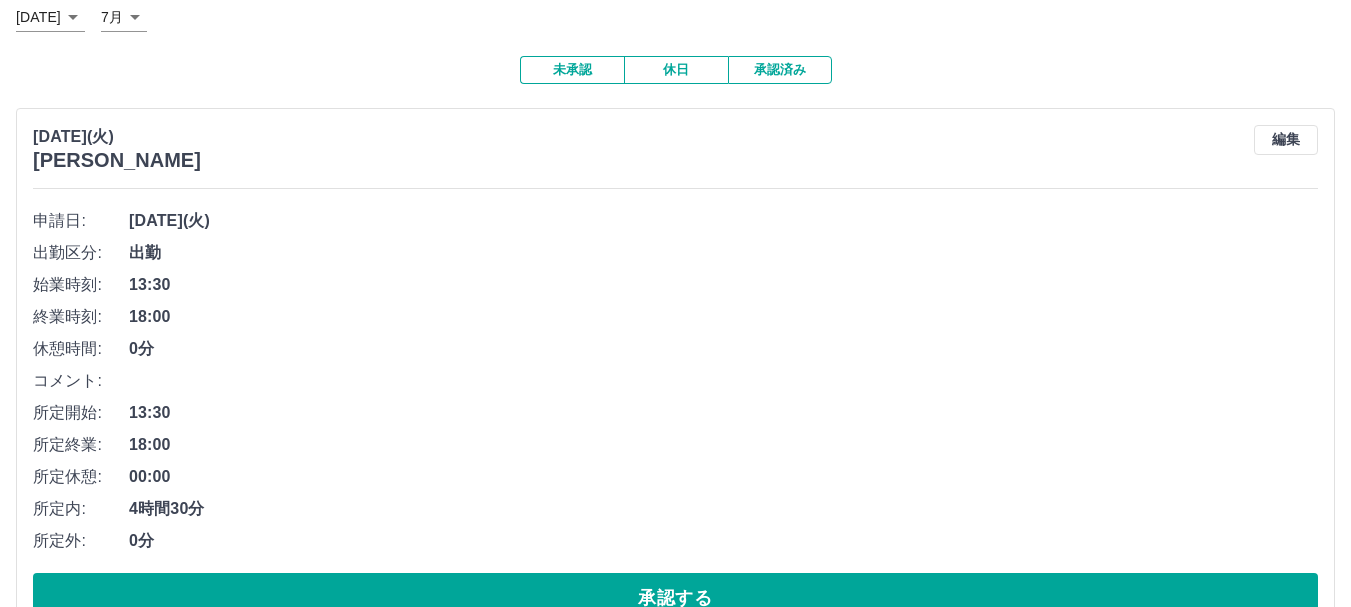 scroll, scrollTop: 200, scrollLeft: 0, axis: vertical 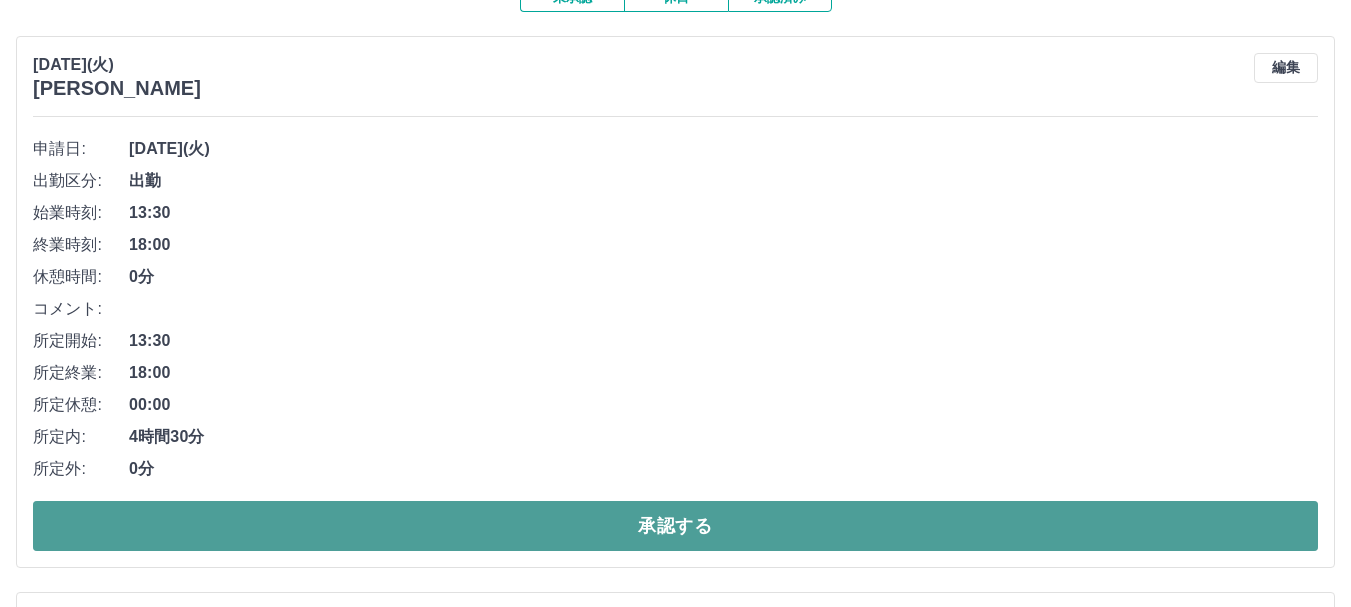 click on "承認する" at bounding box center [675, 526] 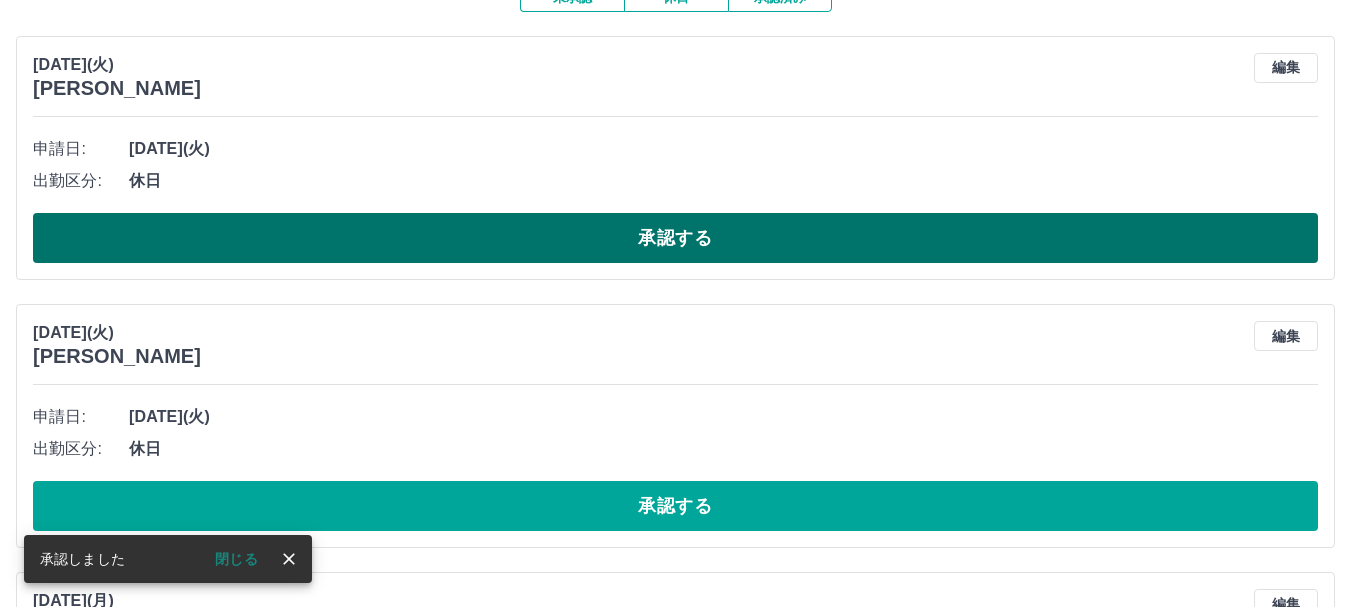 click on "承認する" at bounding box center [675, 238] 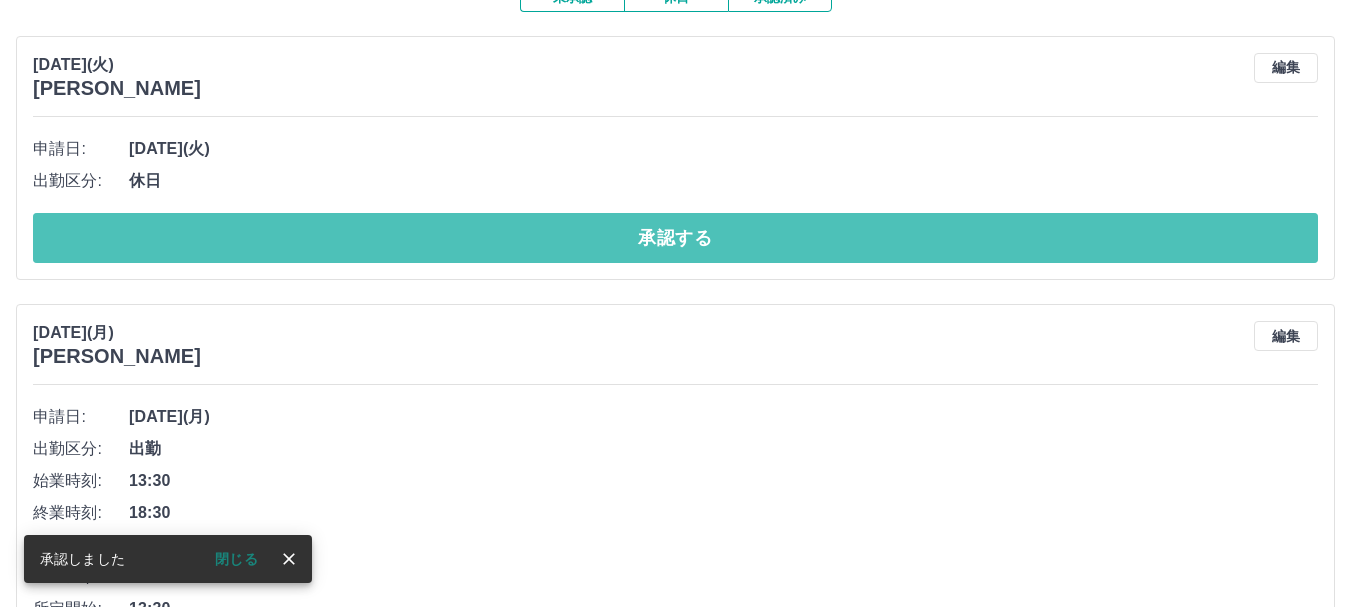 click on "承認する" at bounding box center (675, 238) 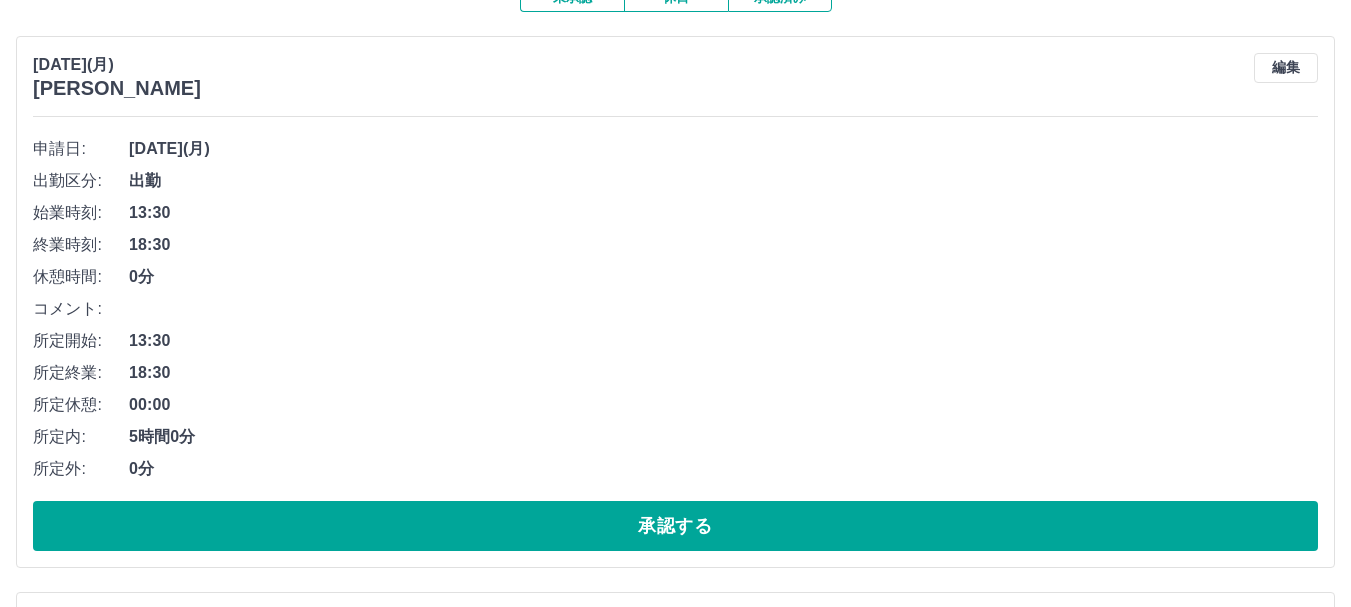 scroll, scrollTop: 300, scrollLeft: 0, axis: vertical 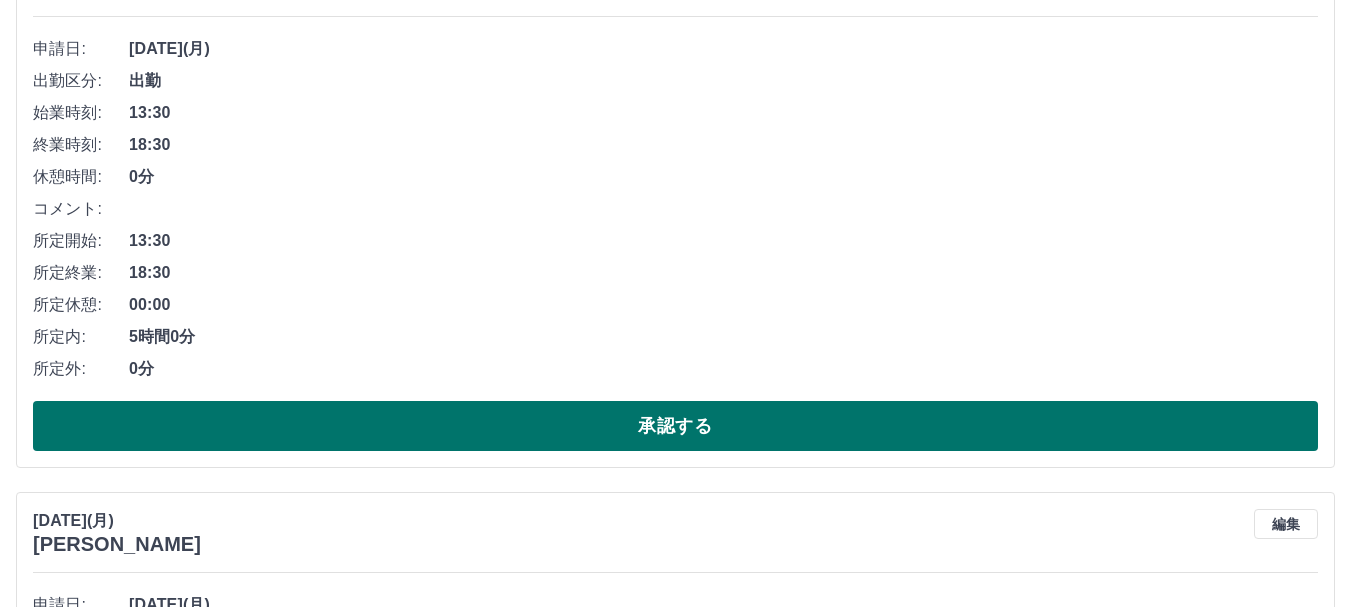 click on "承認する" at bounding box center [675, 426] 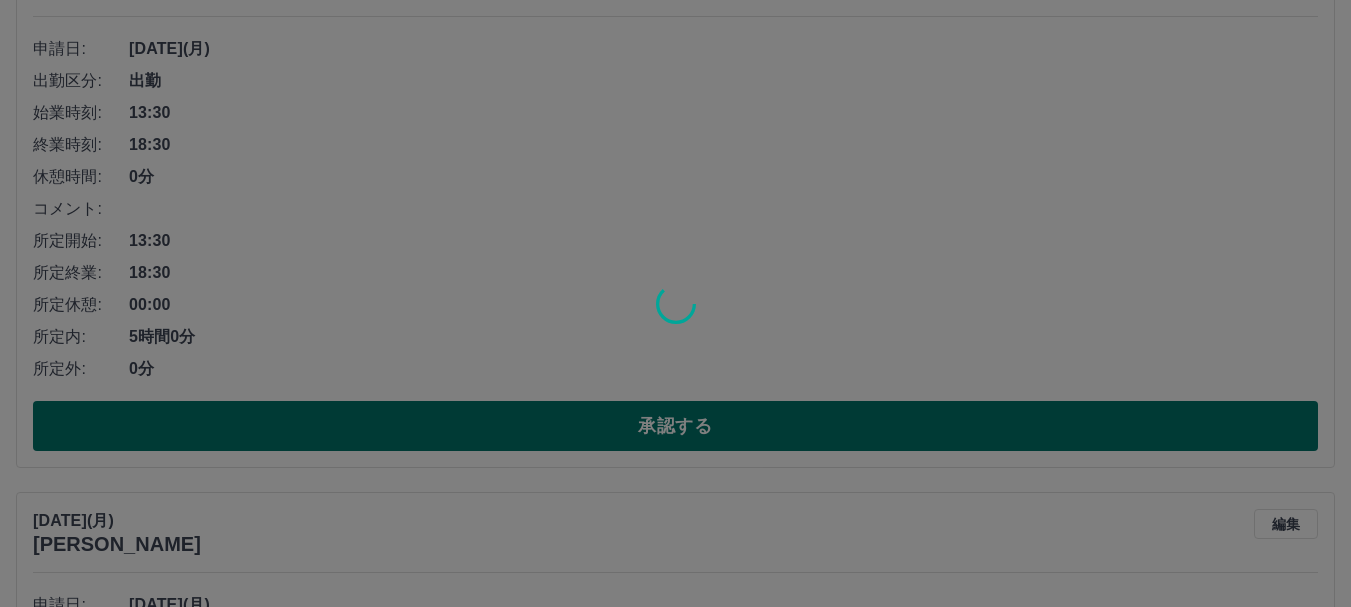 scroll, scrollTop: 0, scrollLeft: 0, axis: both 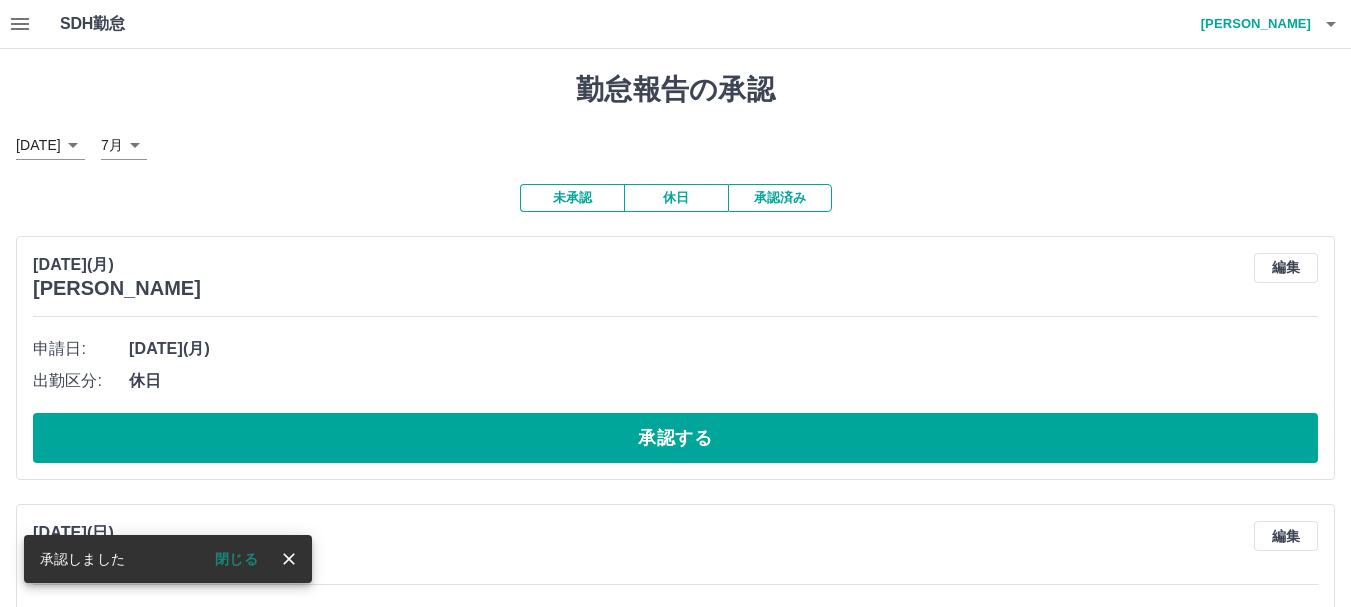 click on "承認する" at bounding box center (675, 438) 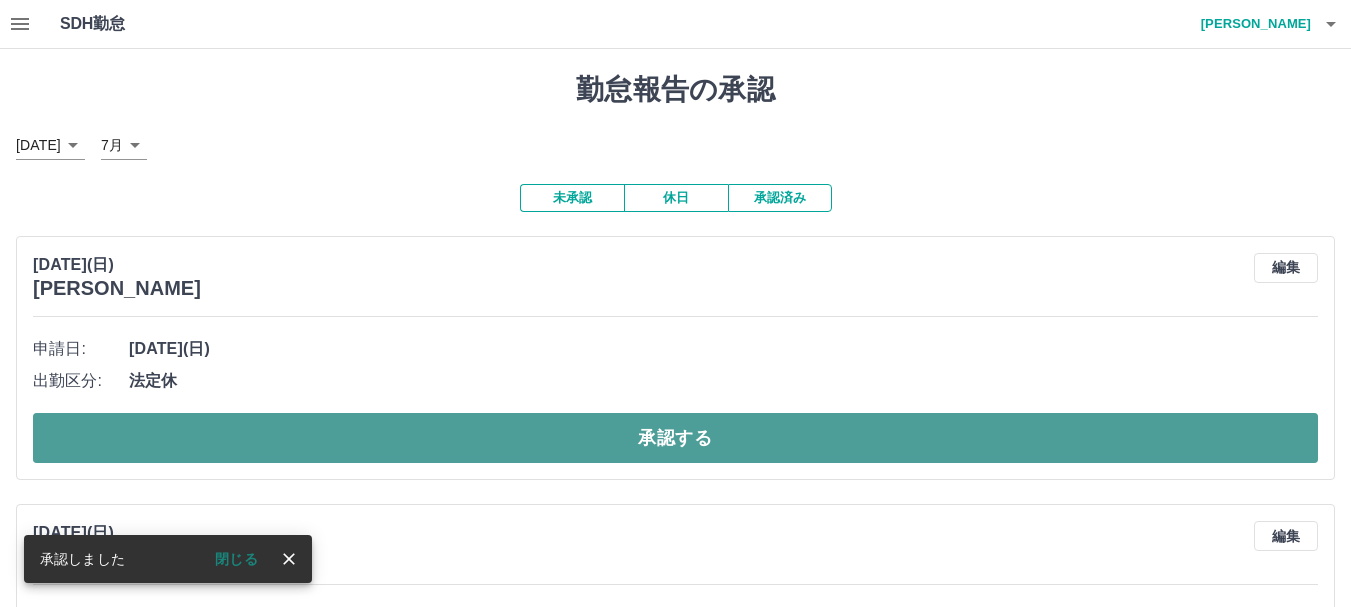 click on "承認する" at bounding box center (675, 438) 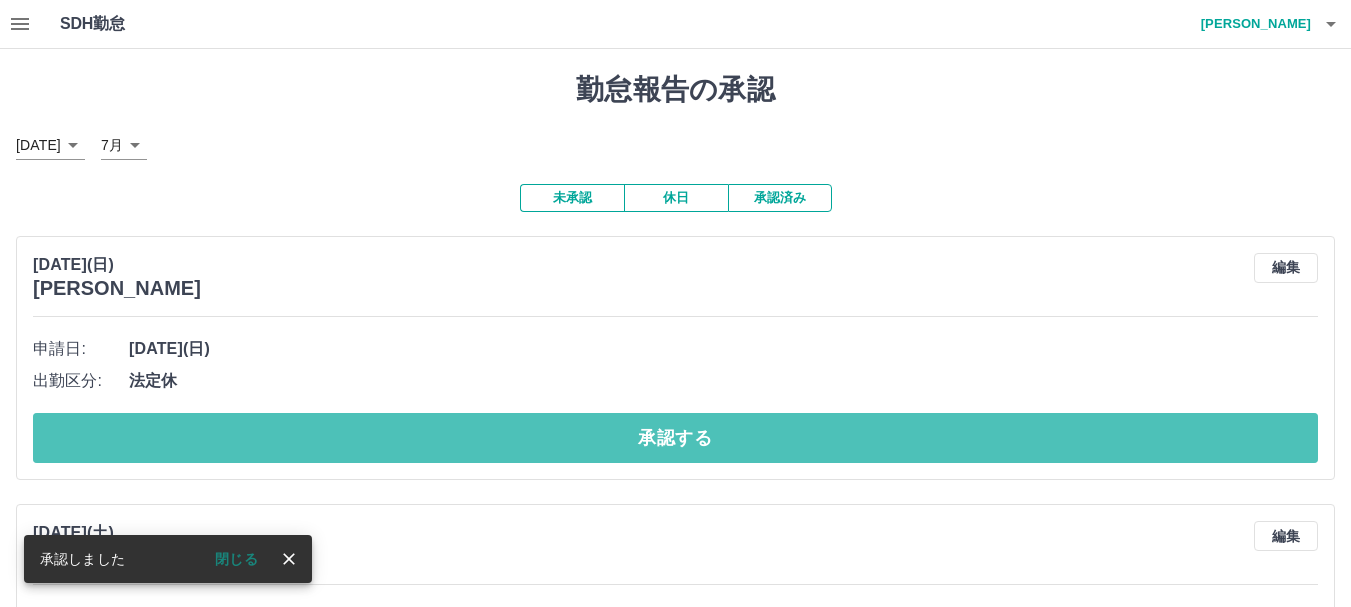 click on "承認する" at bounding box center [675, 438] 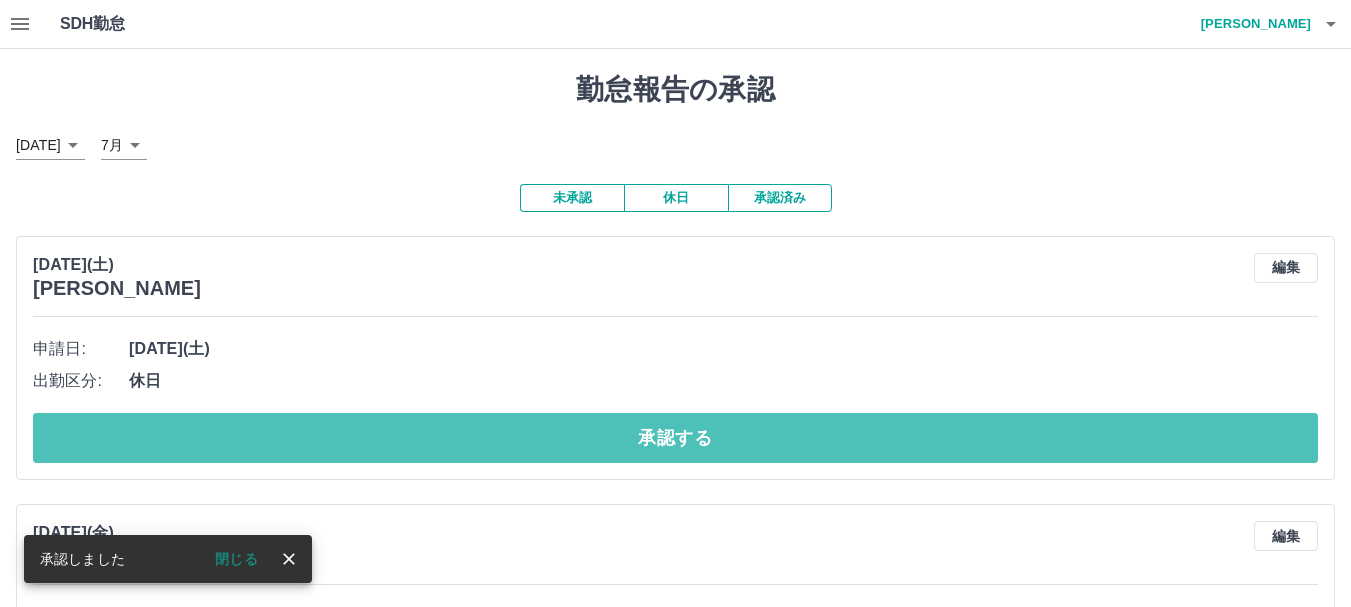 click on "承認する" at bounding box center [675, 438] 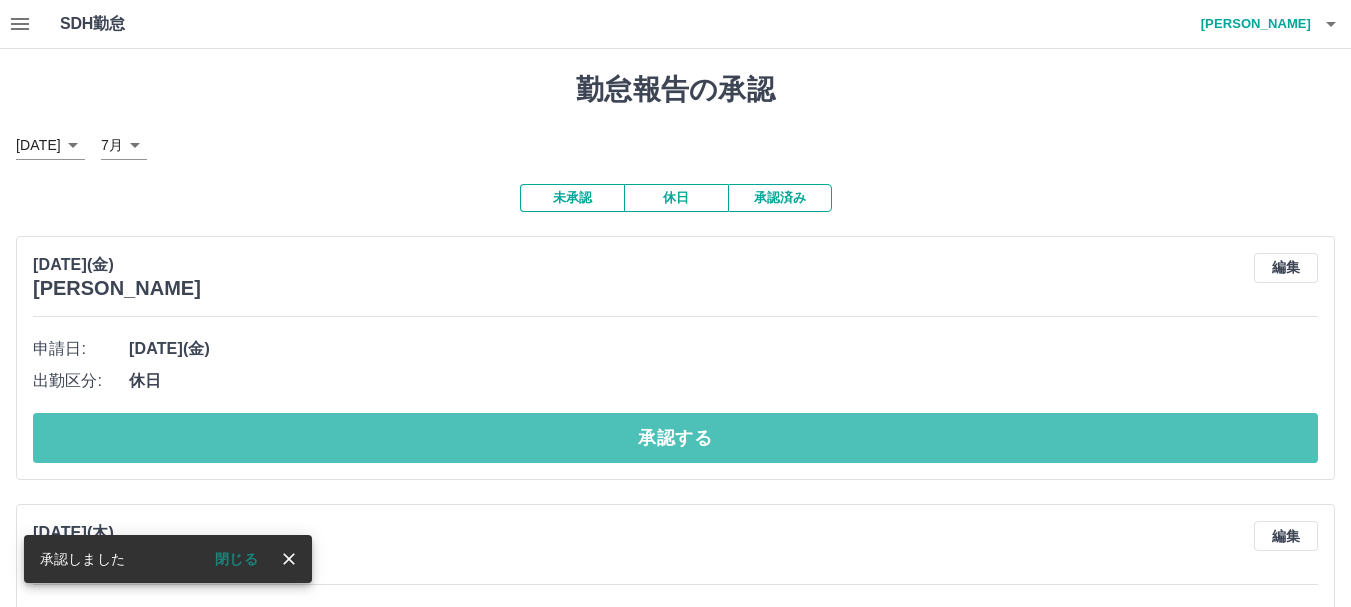 click on "承認する" at bounding box center (675, 438) 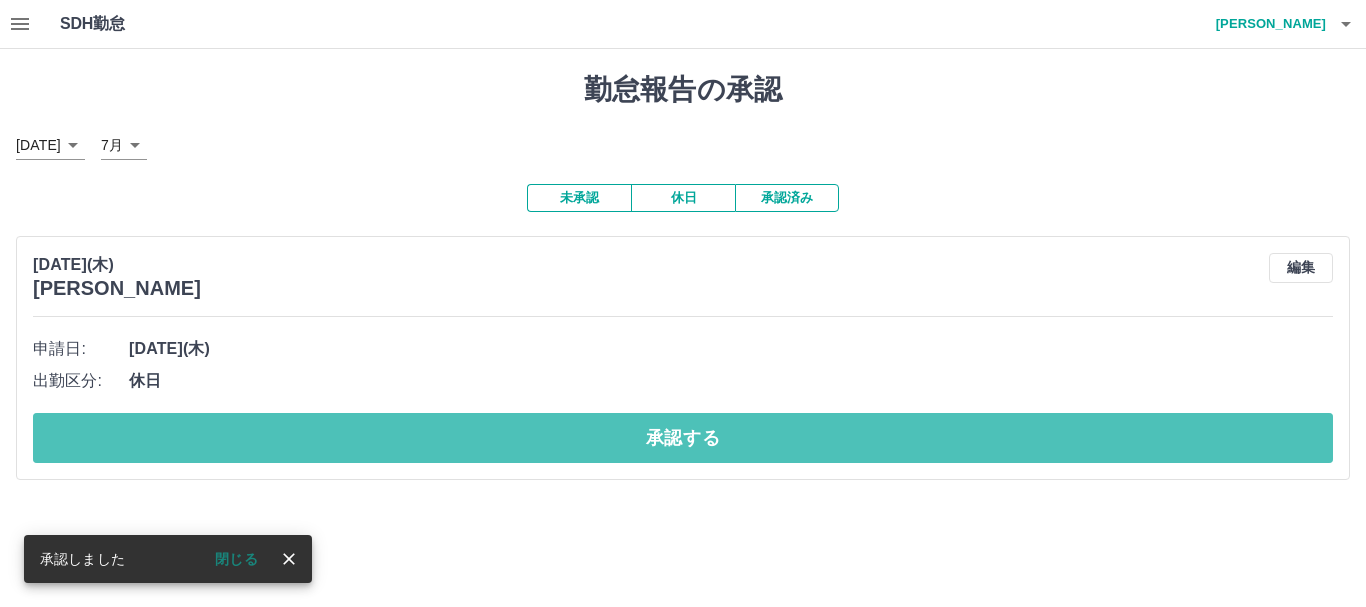 click on "承認する" at bounding box center (683, 438) 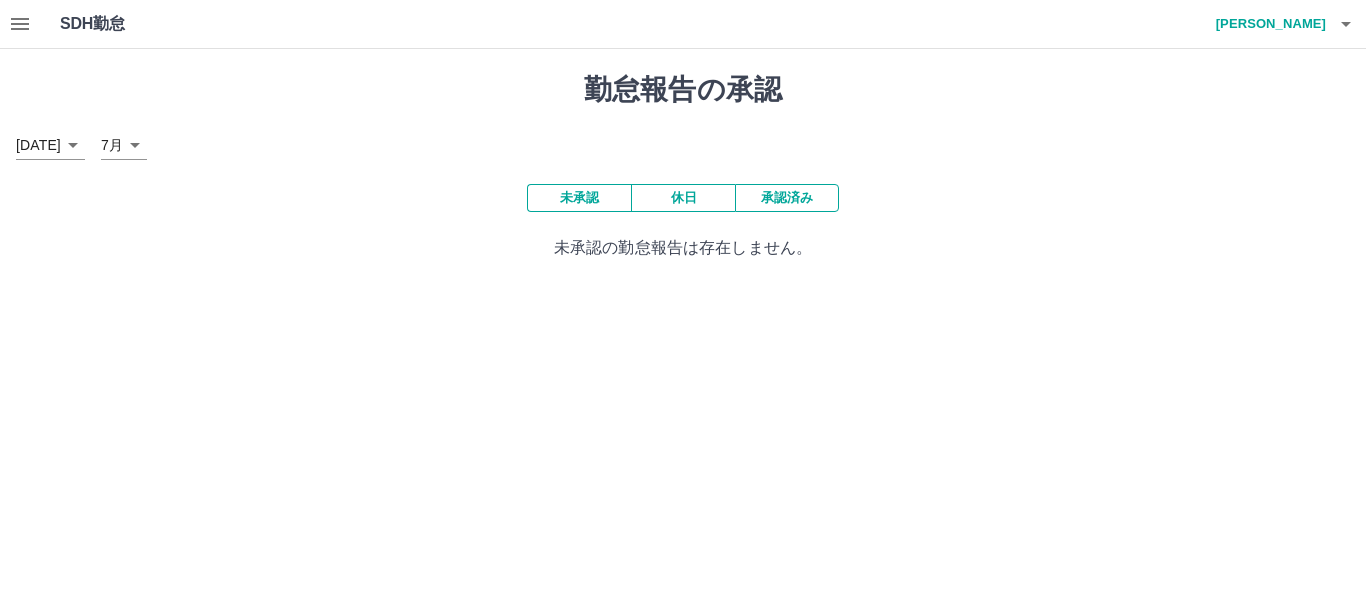 click on "承認済み" at bounding box center [787, 198] 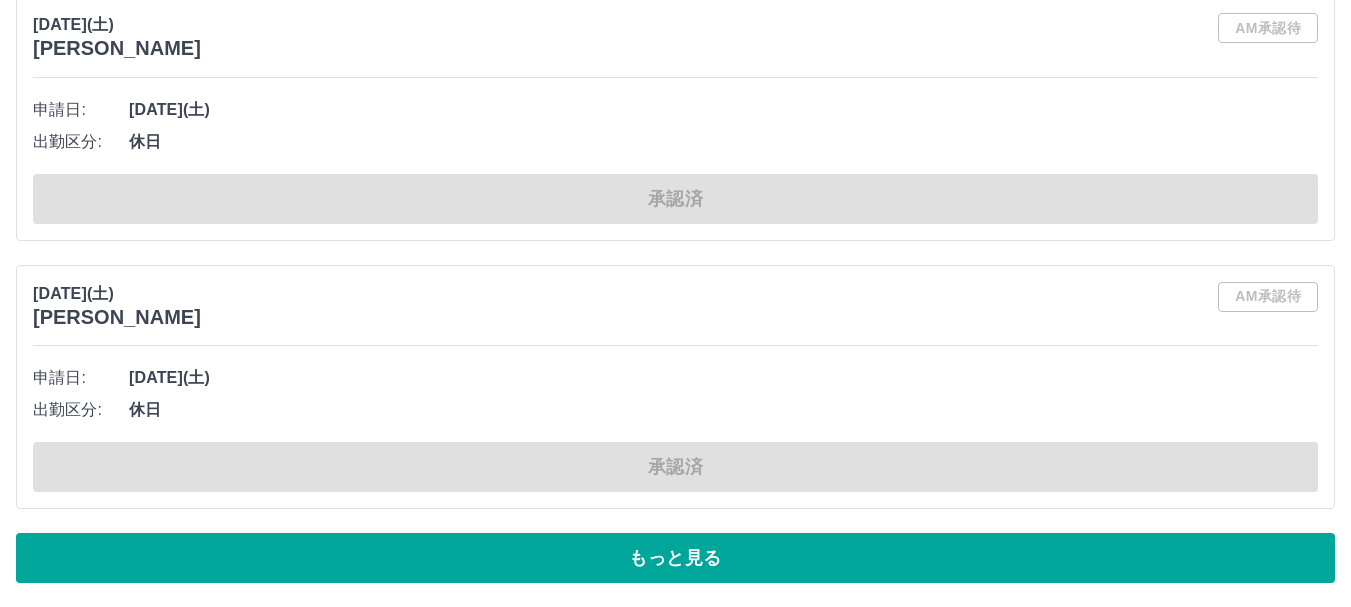 scroll, scrollTop: 9869, scrollLeft: 0, axis: vertical 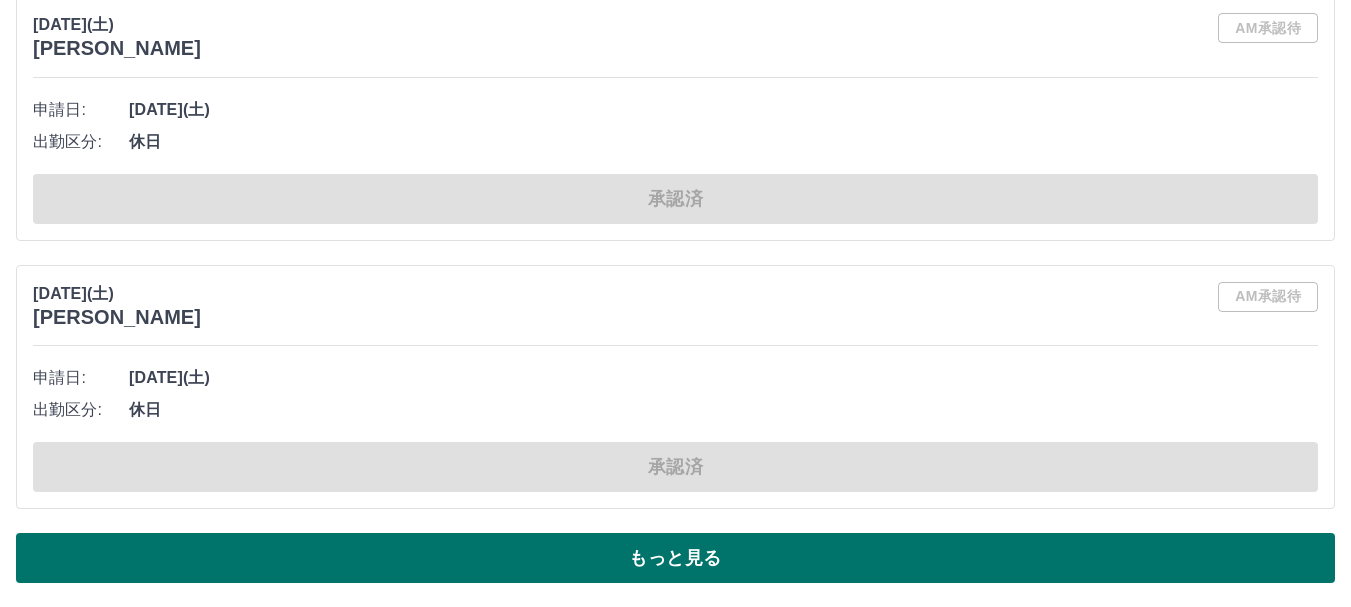 click on "もっと見る" at bounding box center [675, 558] 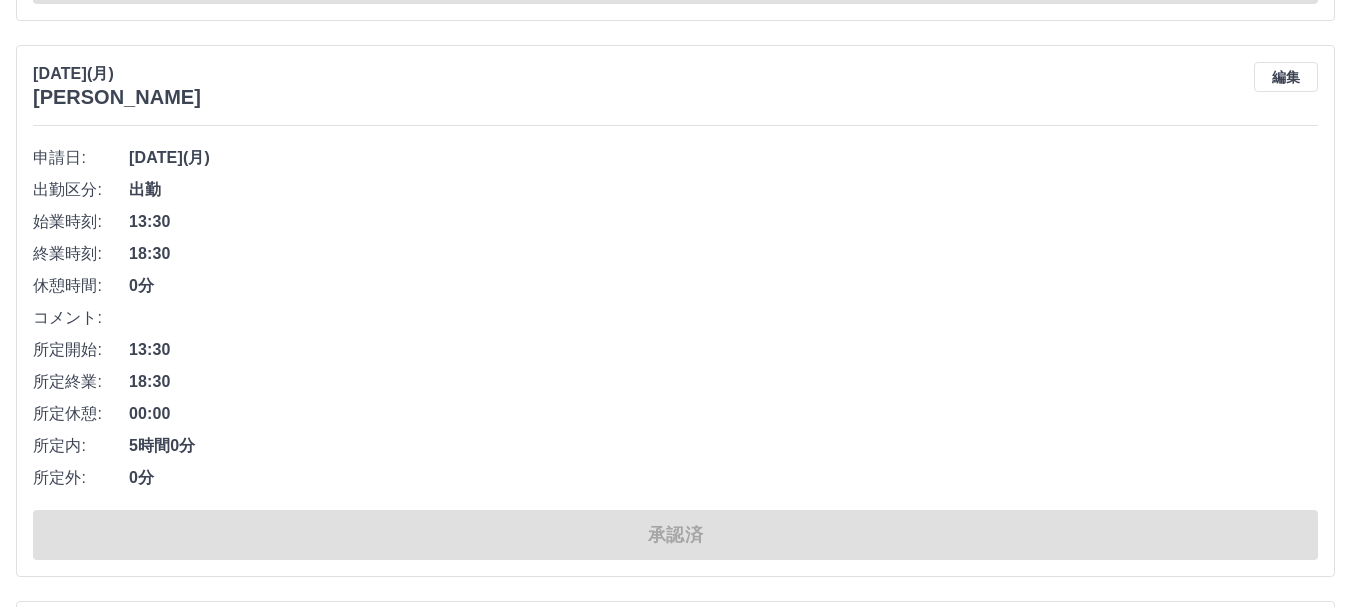 scroll, scrollTop: 6269, scrollLeft: 0, axis: vertical 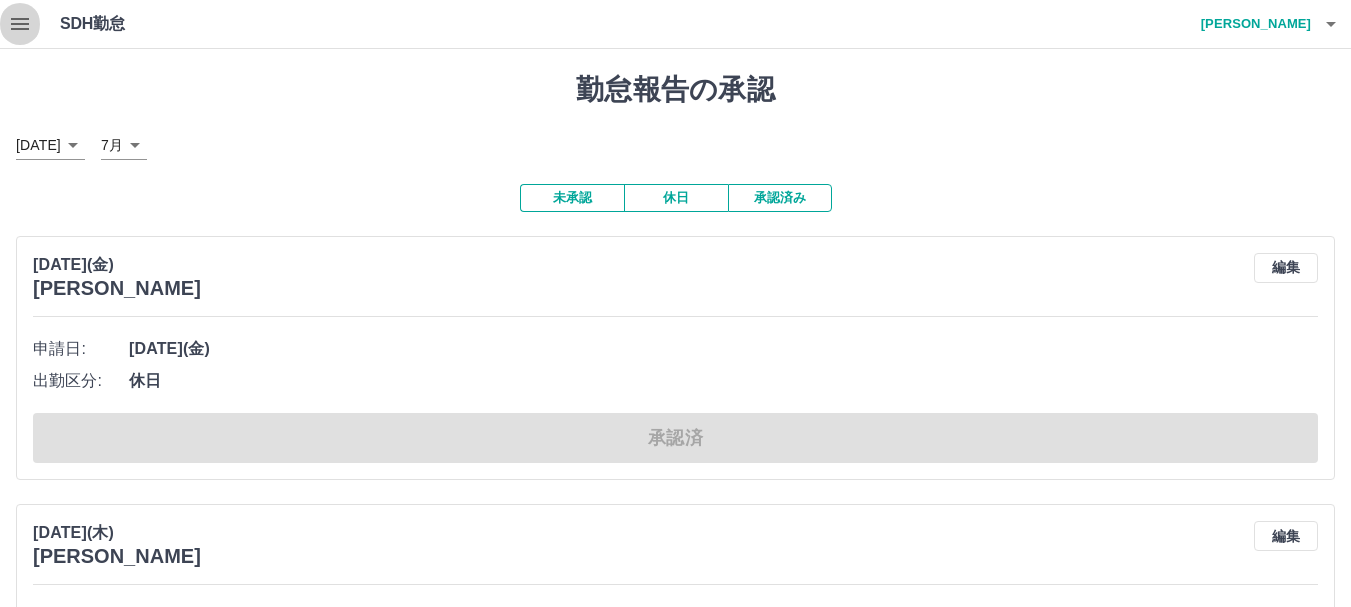 click 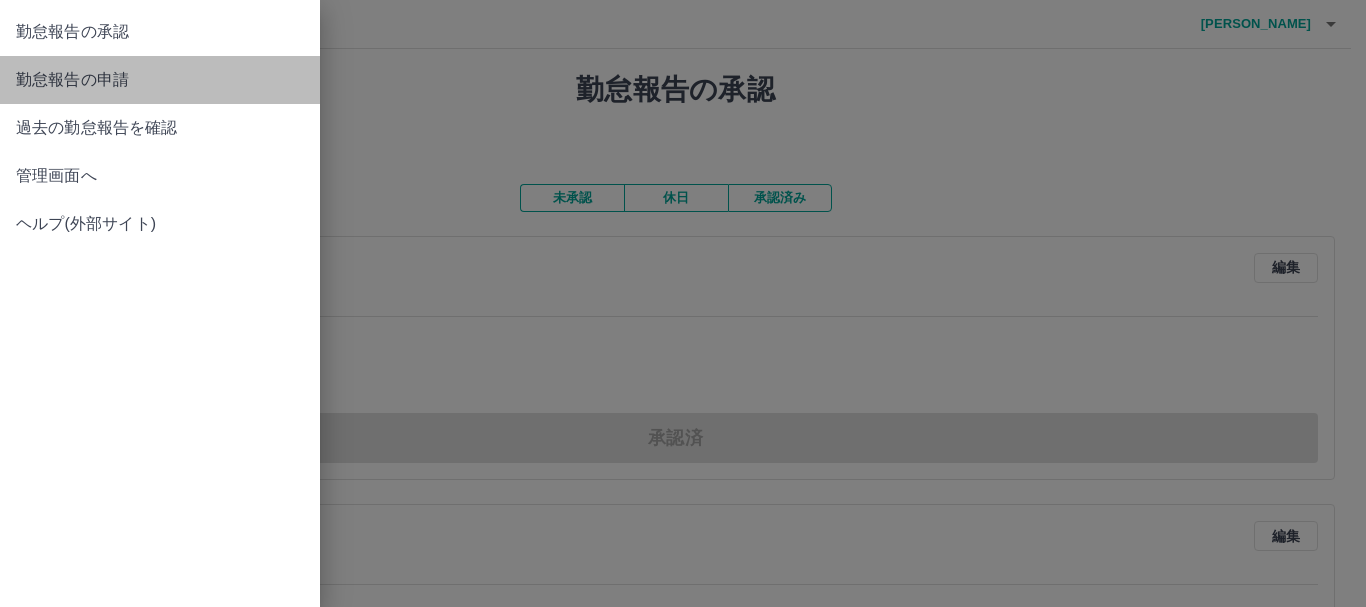 click on "勤怠報告の申請" at bounding box center (160, 80) 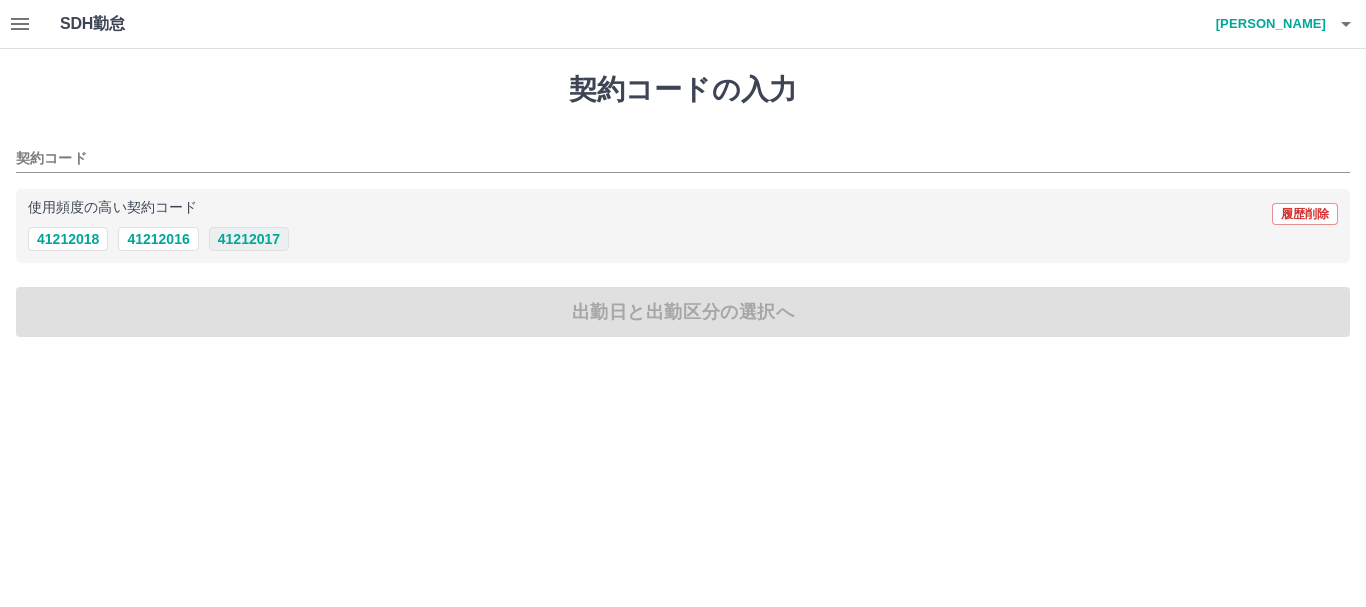 click on "41212017" at bounding box center [249, 239] 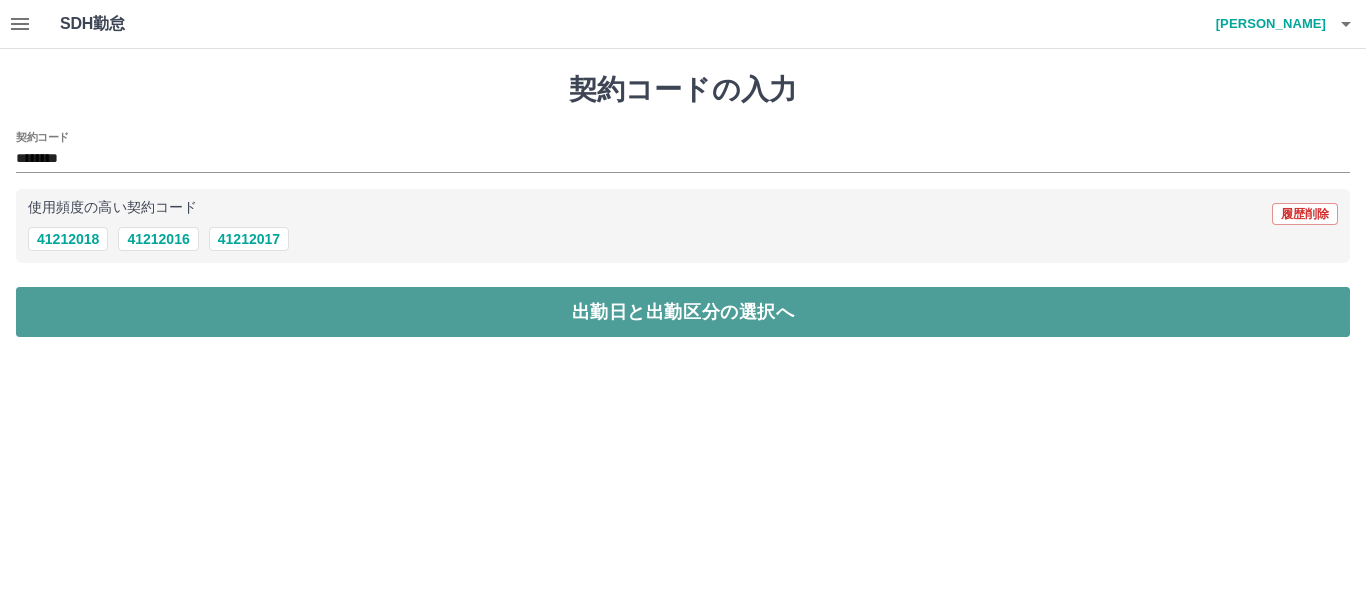 click on "出勤日と出勤区分の選択へ" at bounding box center [683, 312] 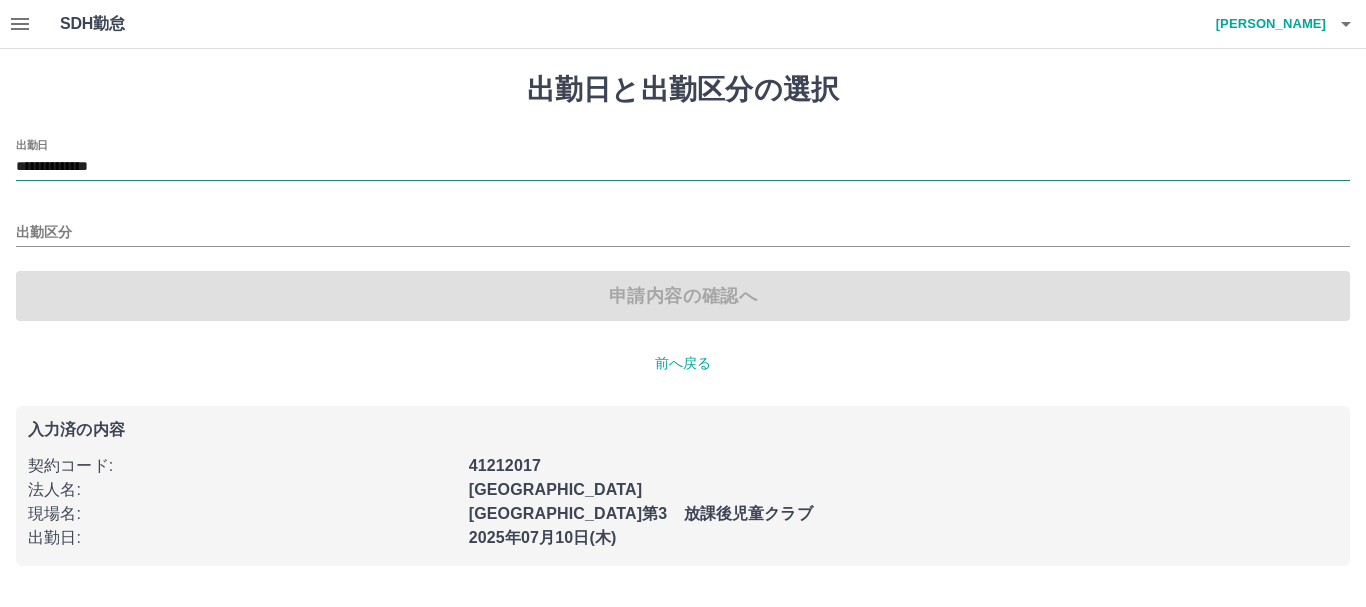 click on "**********" at bounding box center [683, 167] 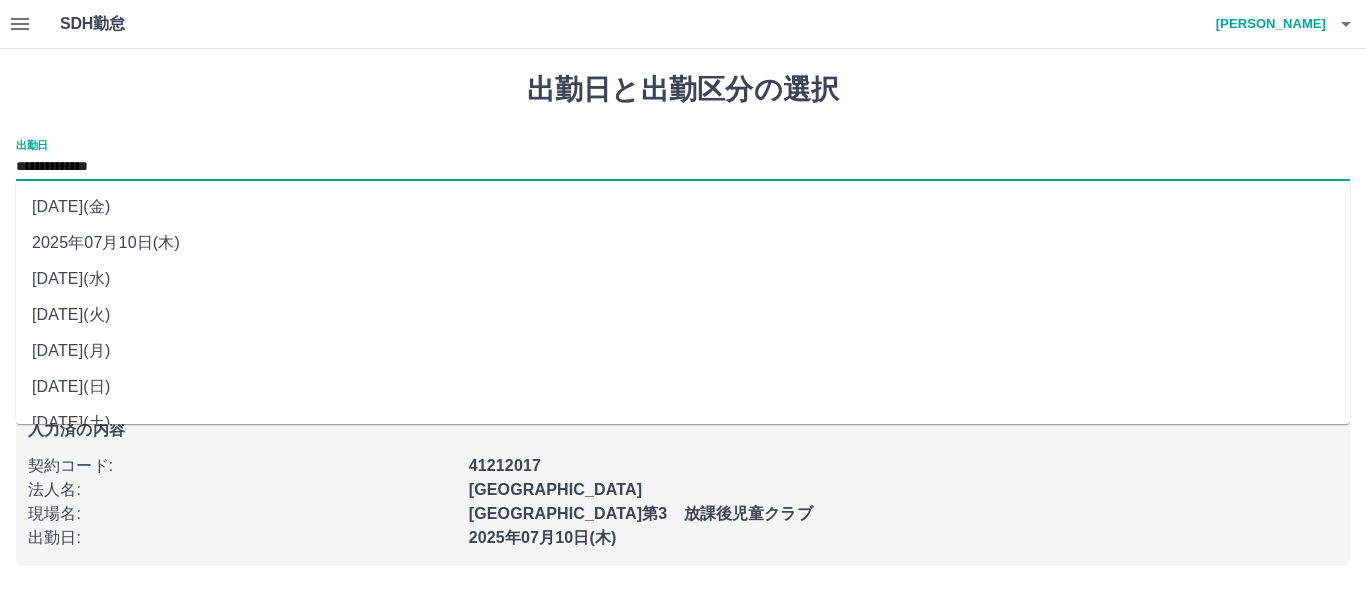 click on "2025年07月05日(土)" at bounding box center (683, 423) 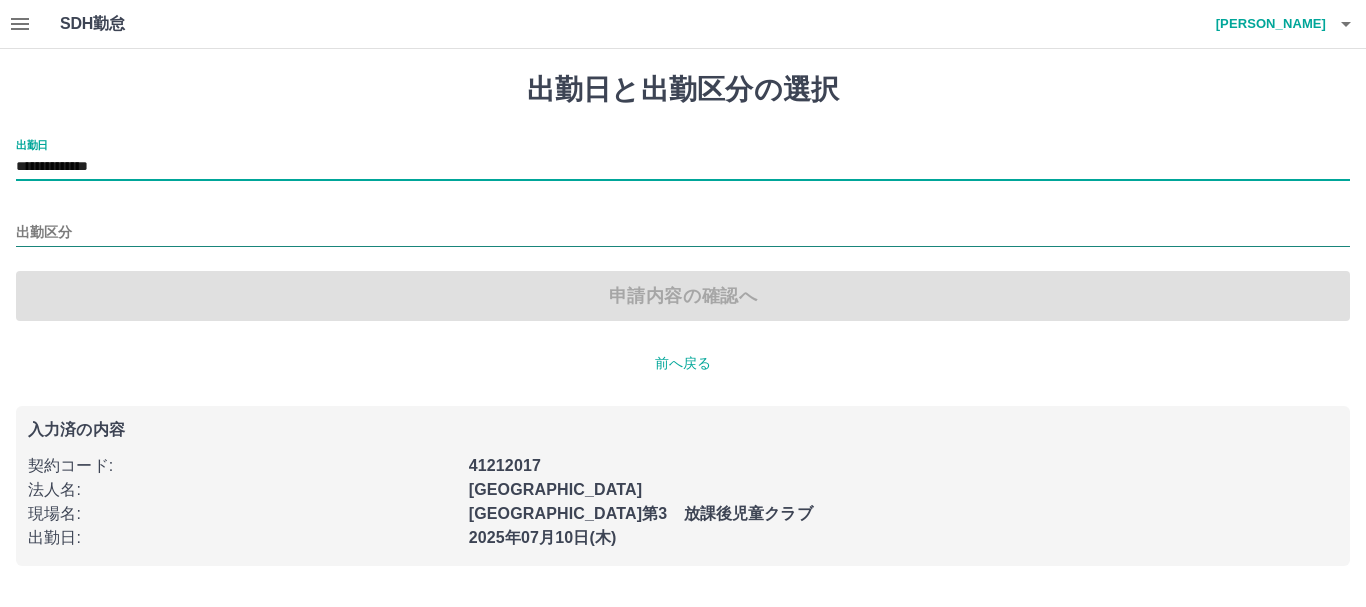 click on "出勤区分" at bounding box center [683, 233] 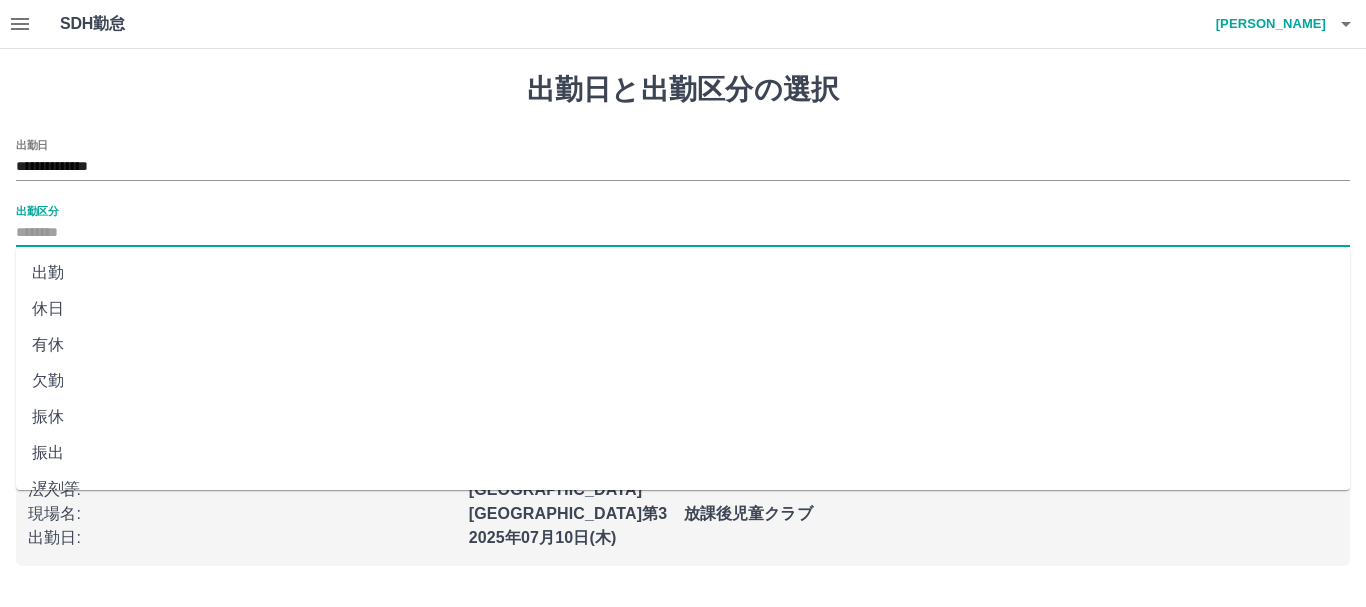 click on "休日" at bounding box center (683, 309) 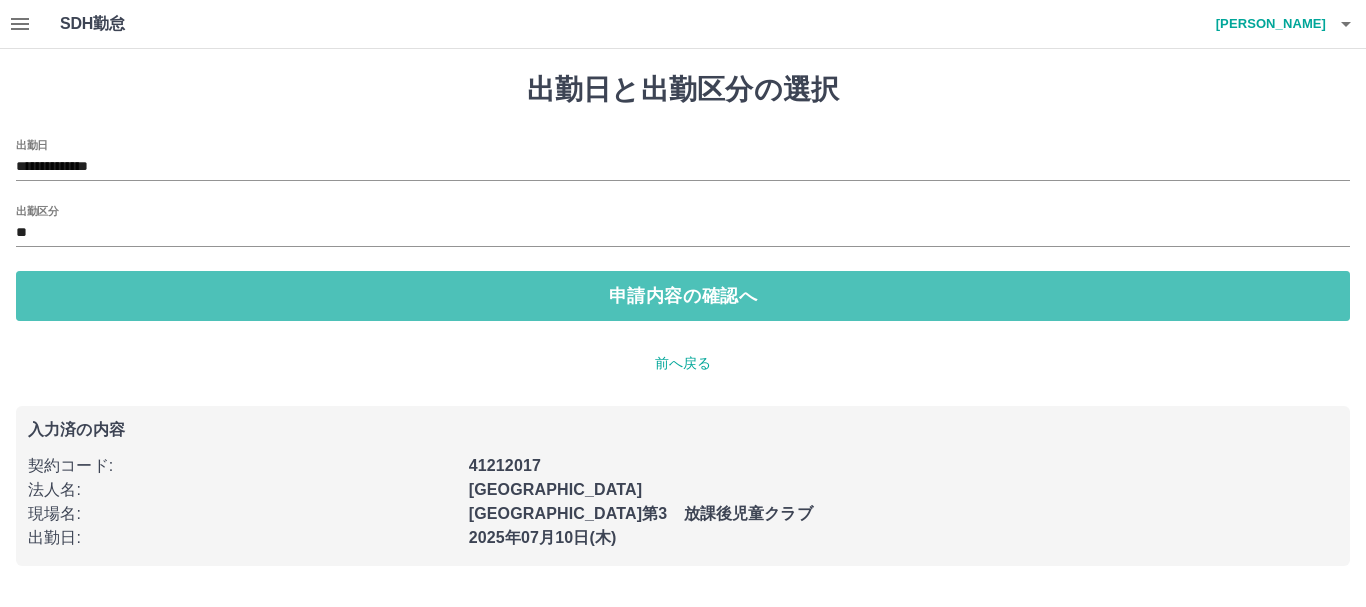 click on "申請内容の確認へ" at bounding box center (683, 296) 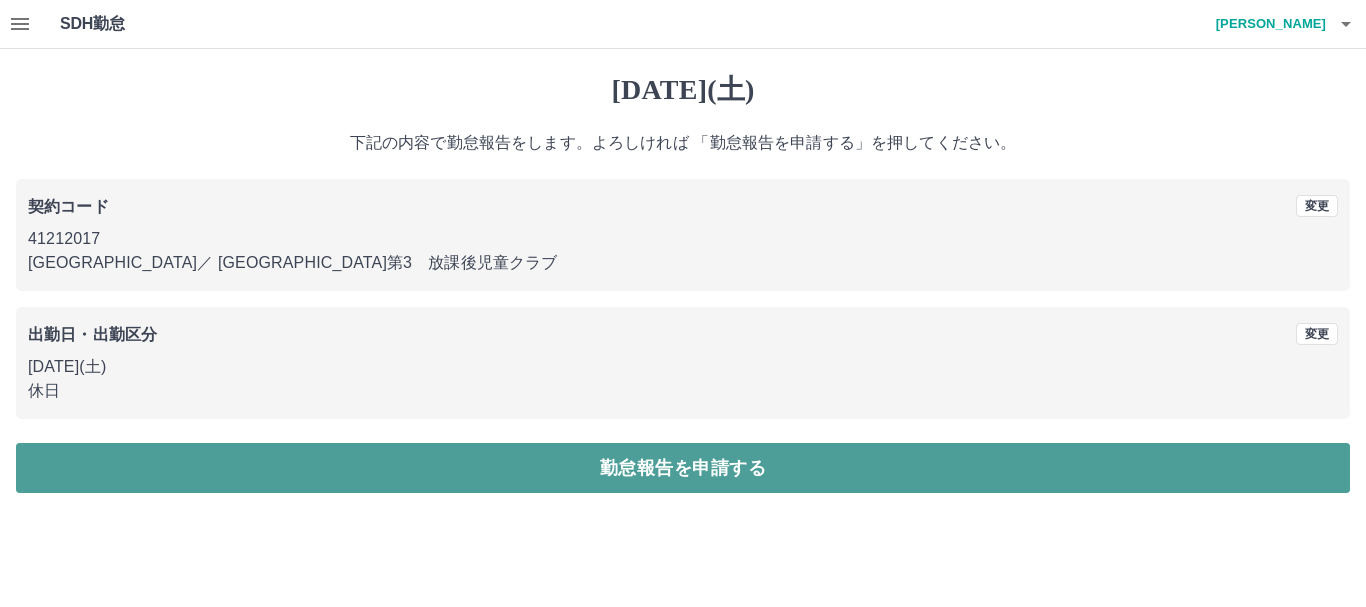 click on "勤怠報告を申請する" at bounding box center (683, 468) 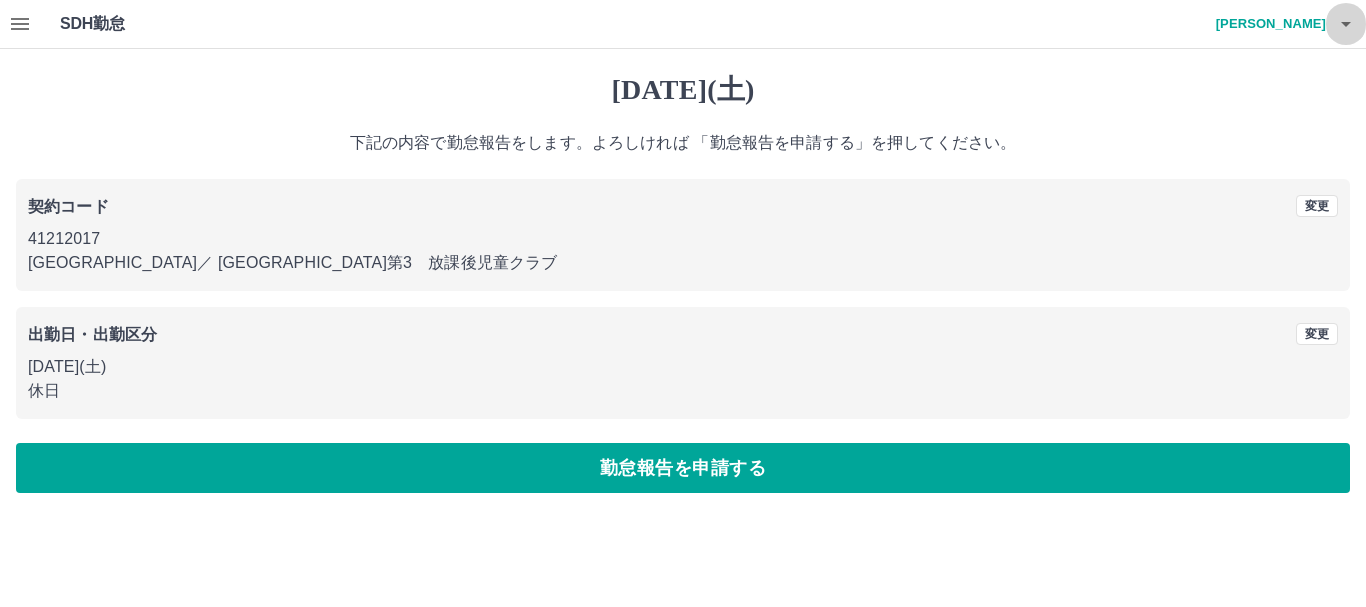 click 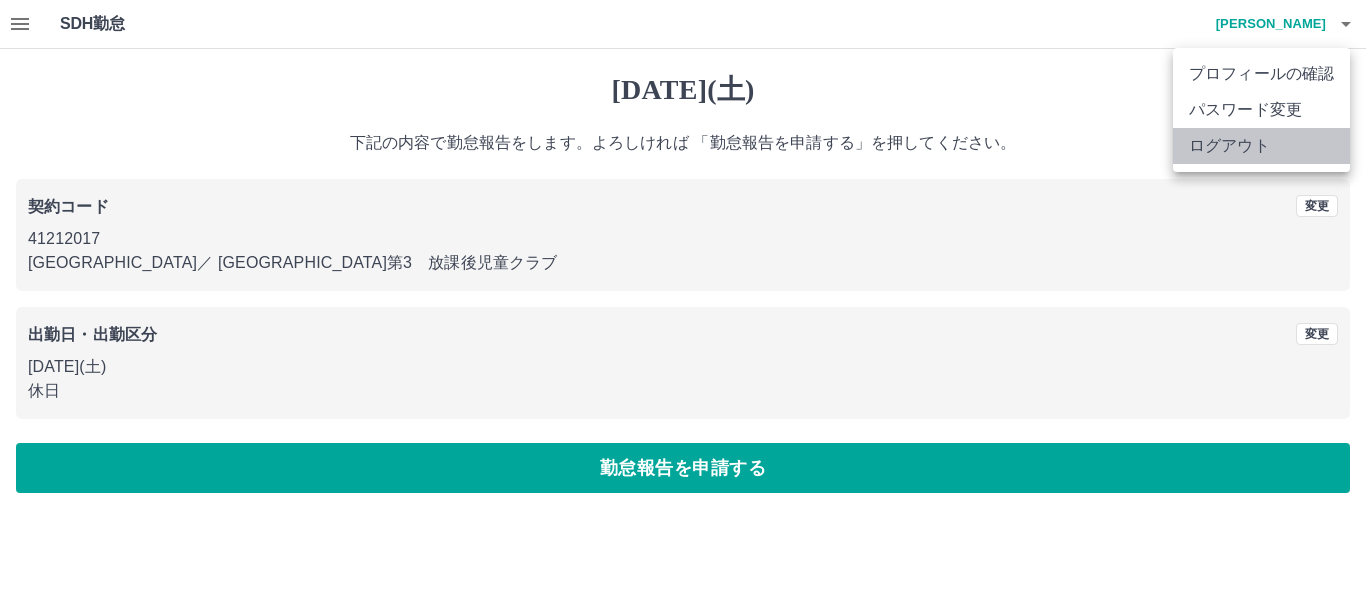 click on "ログアウト" at bounding box center (1261, 146) 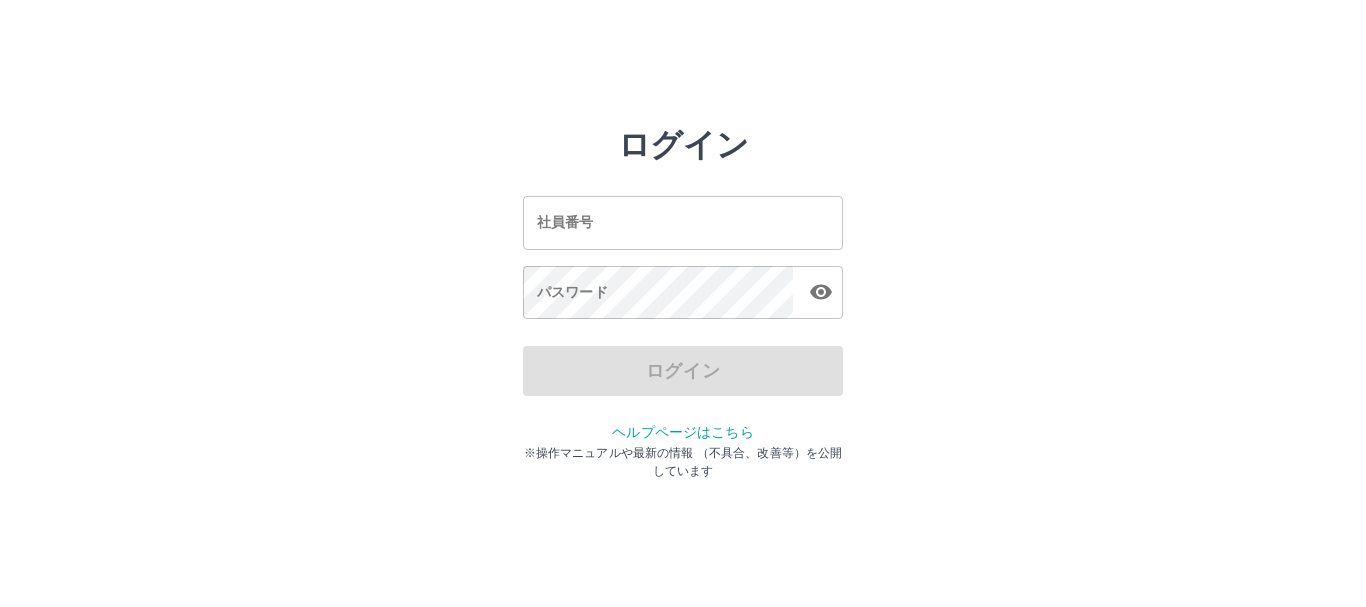scroll, scrollTop: 0, scrollLeft: 0, axis: both 